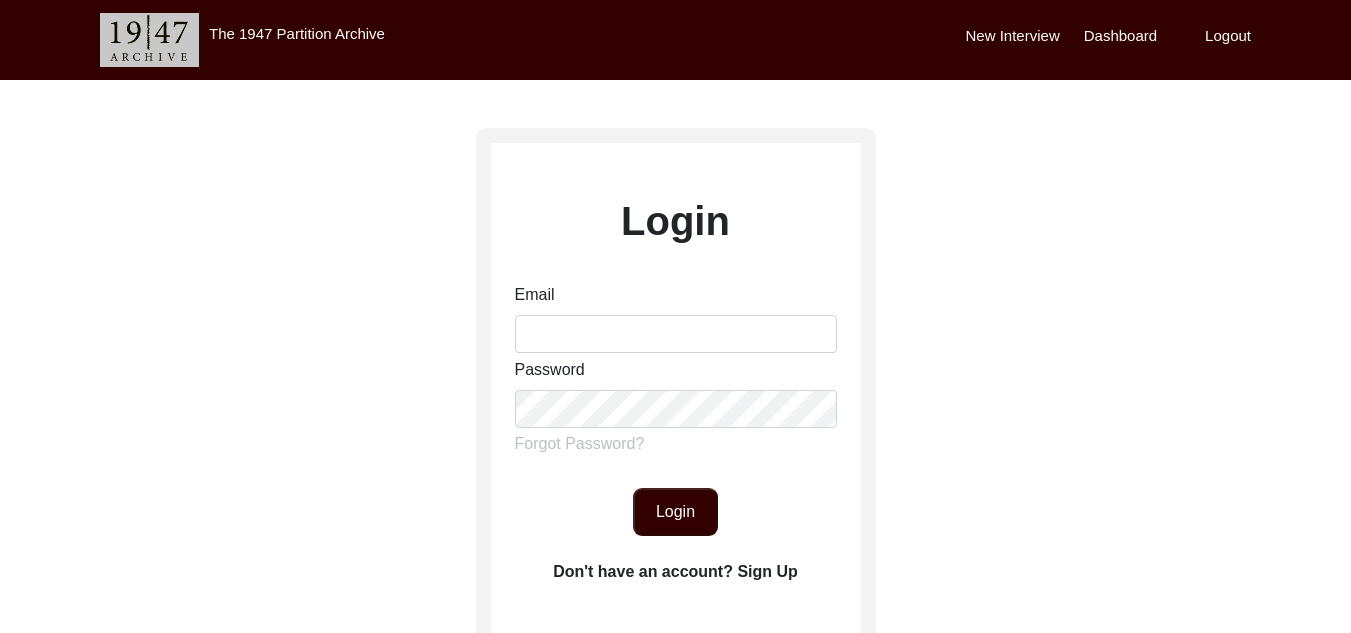 scroll, scrollTop: 0, scrollLeft: 0, axis: both 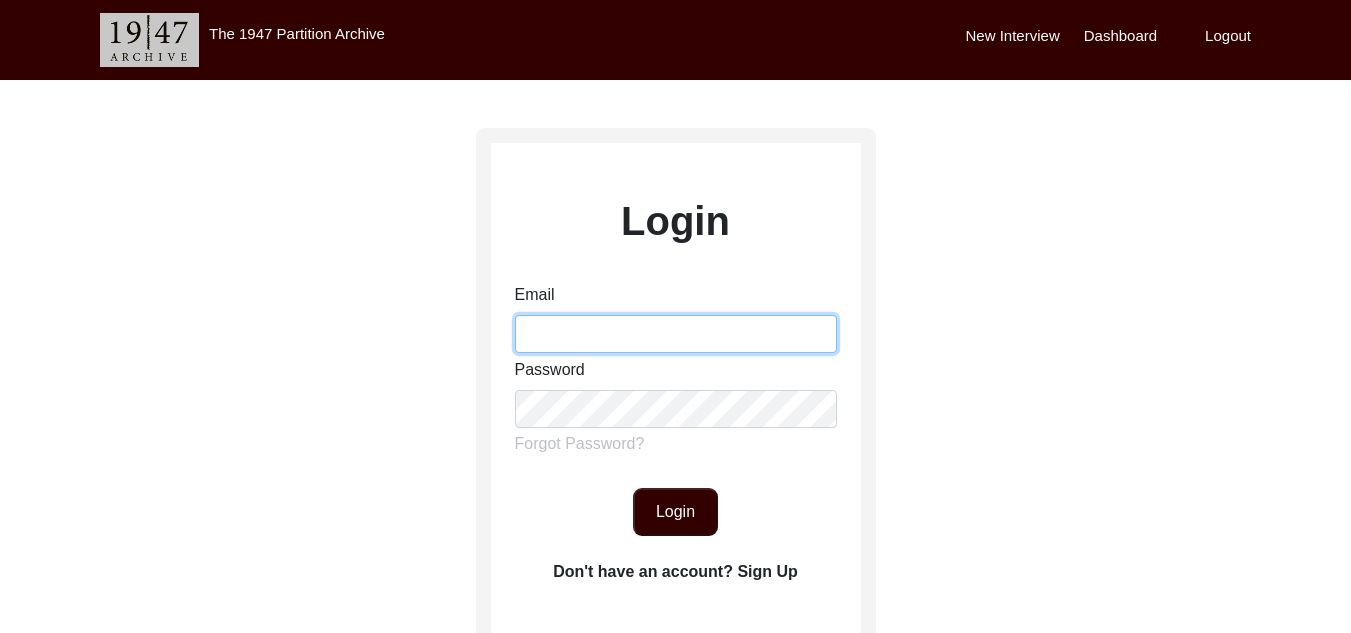 type on "[PERSON_NAME][EMAIL_ADDRESS][PERSON_NAME][DOMAIN_NAME]" 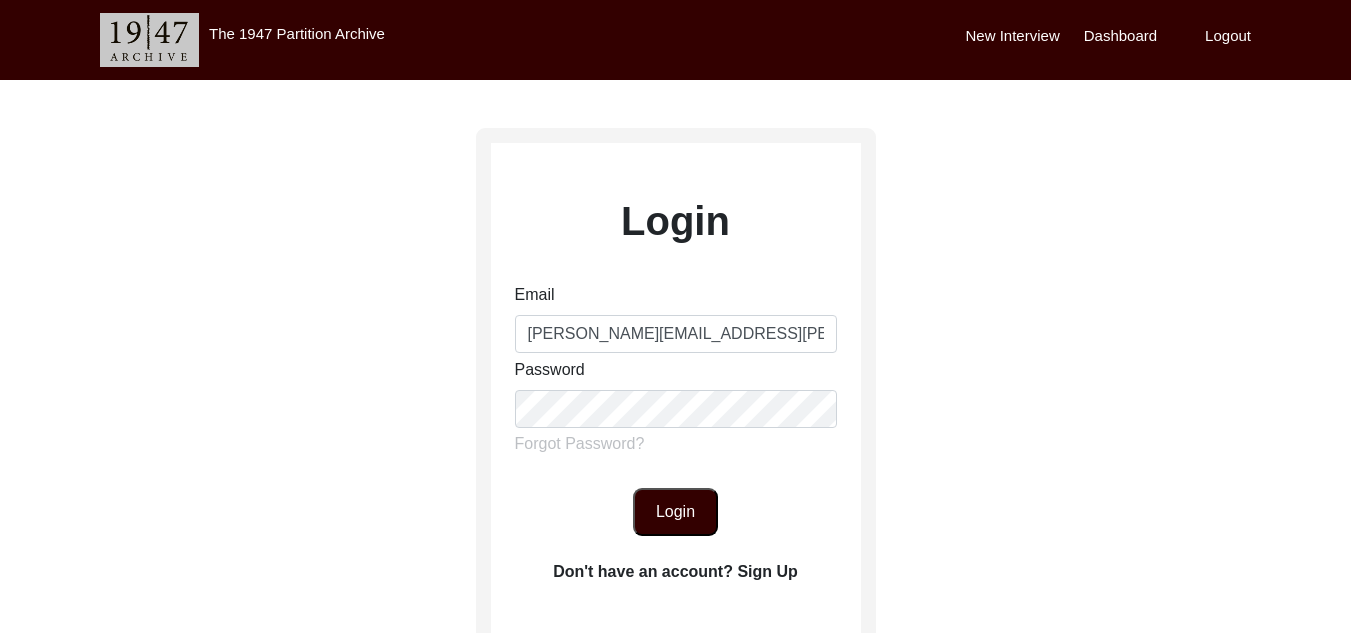 click on "Login" 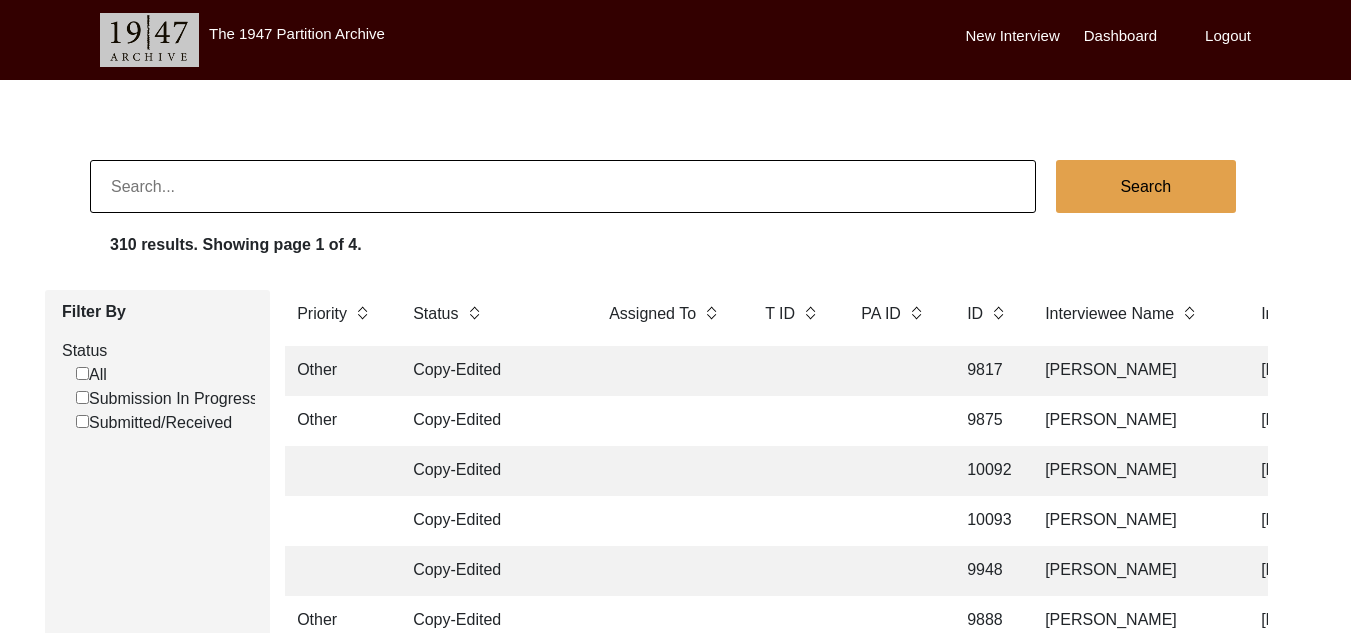 click on "Search" 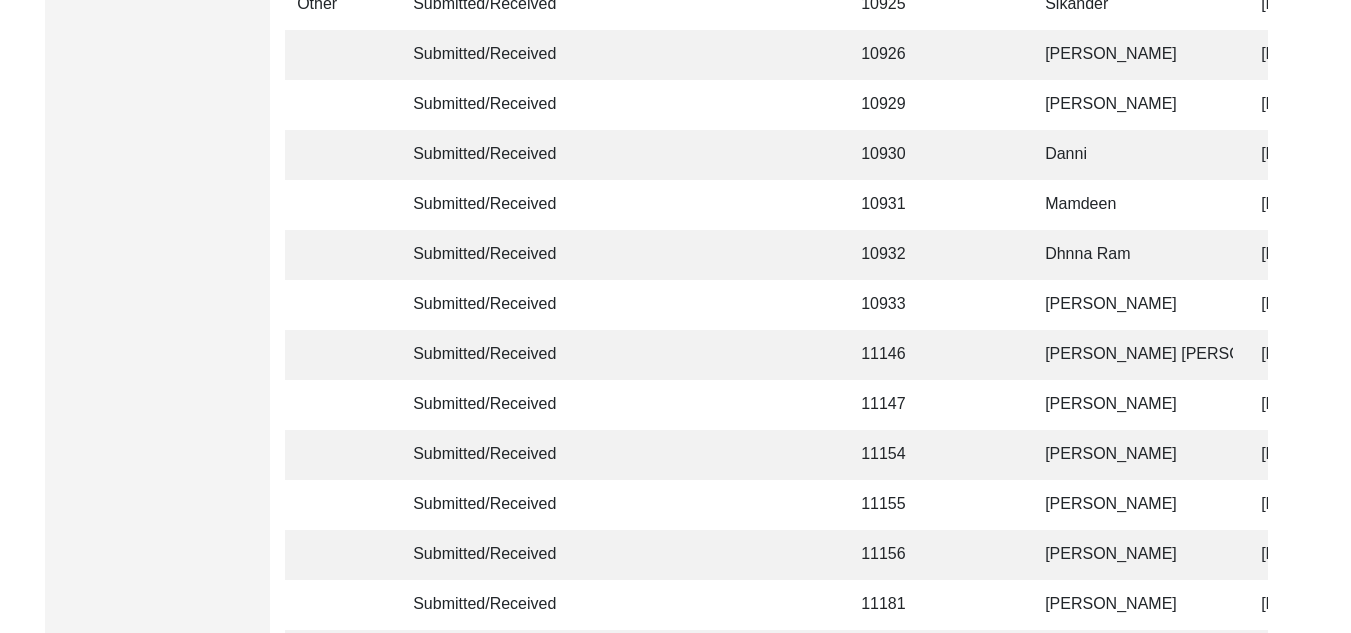 scroll, scrollTop: 3035, scrollLeft: 0, axis: vertical 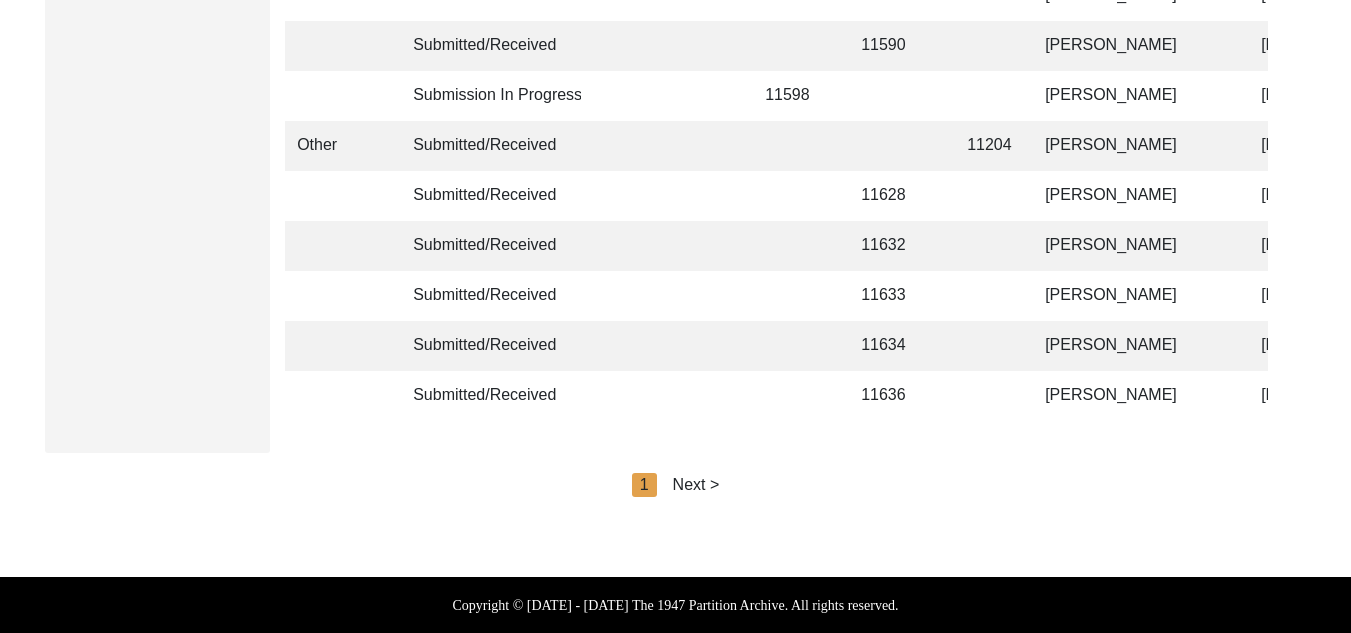 click on "Next >" 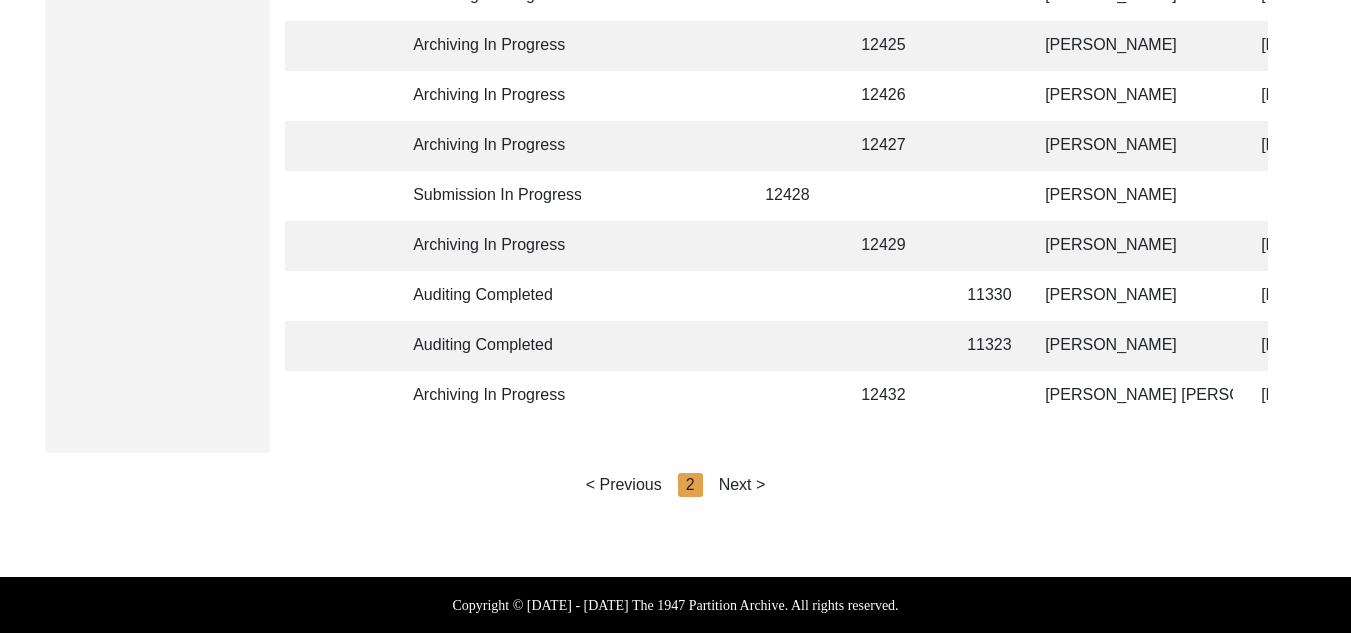 click on "Next >" 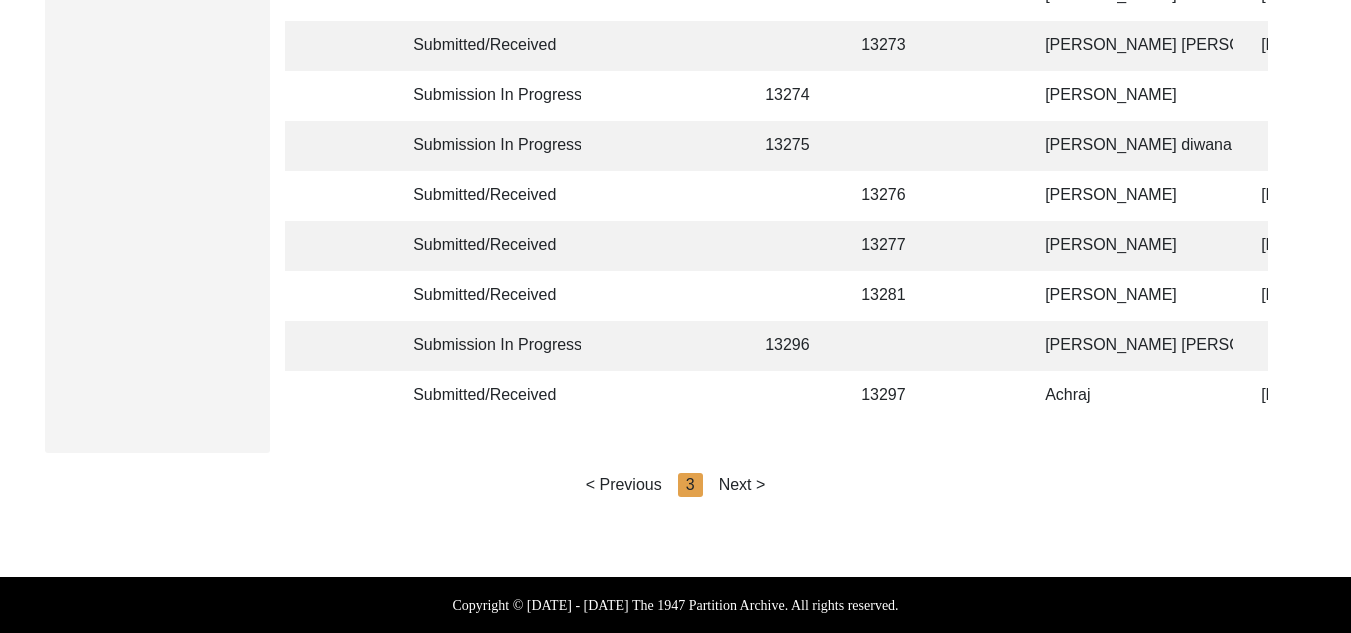 click on "Next >" 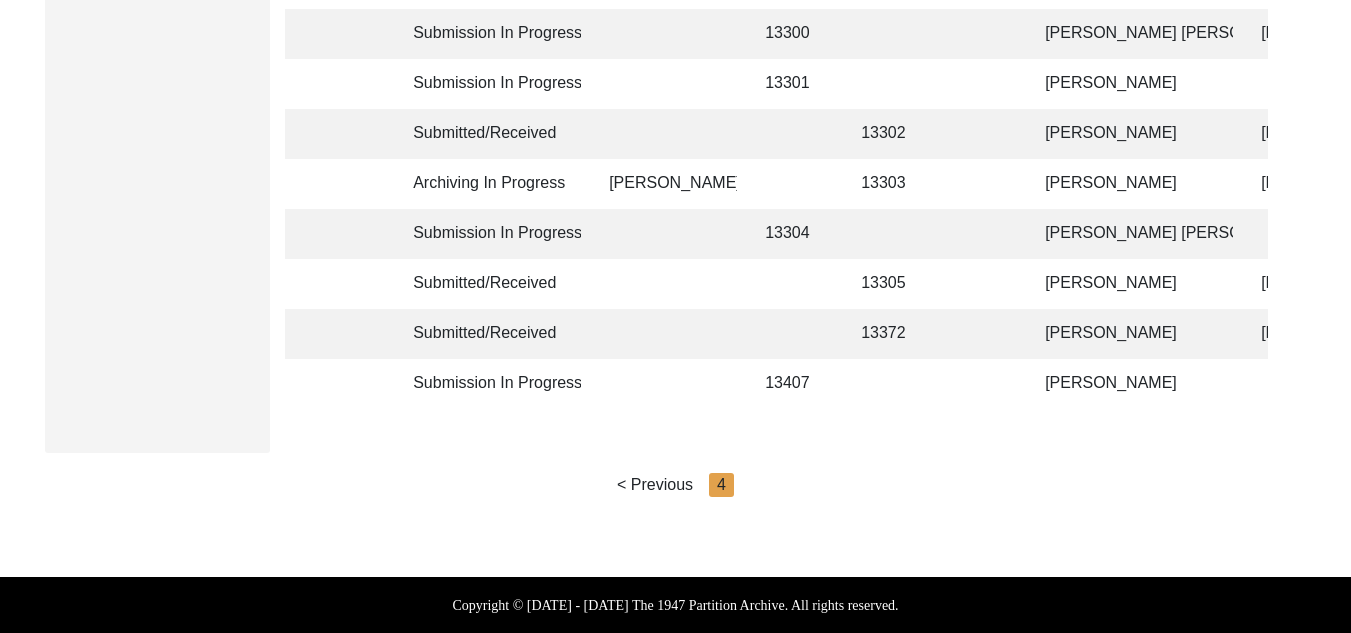 scroll, scrollTop: 440, scrollLeft: 0, axis: vertical 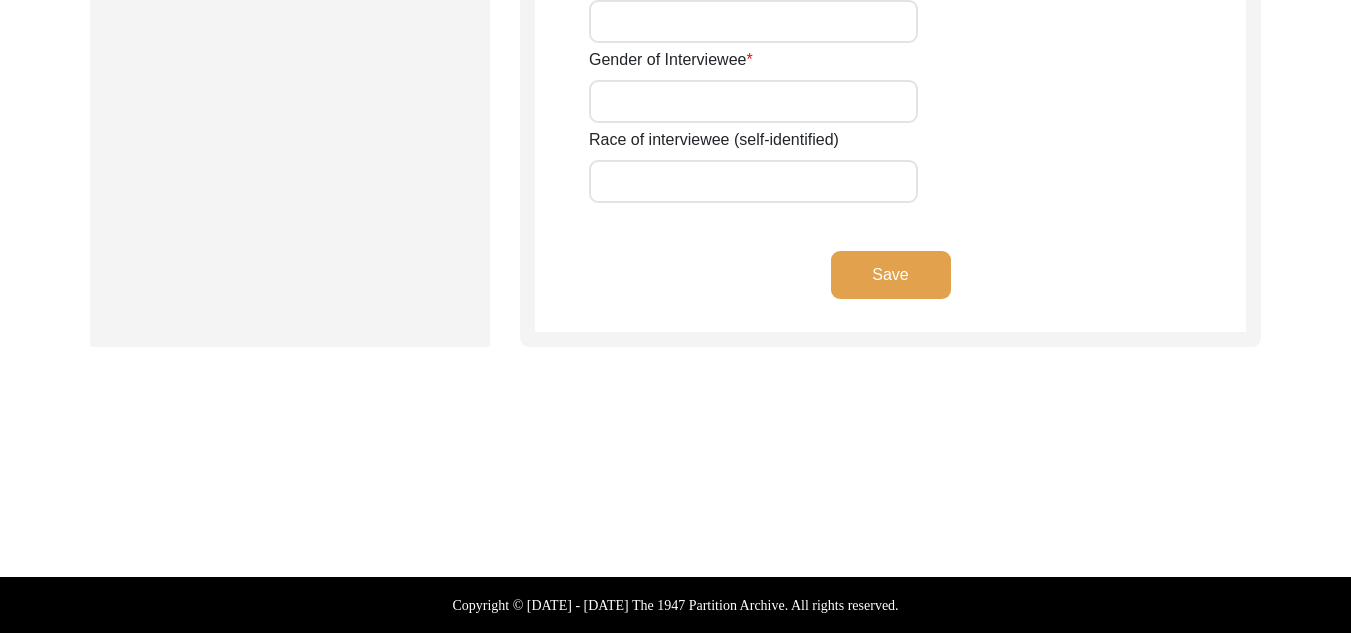 type on "Iqbal" 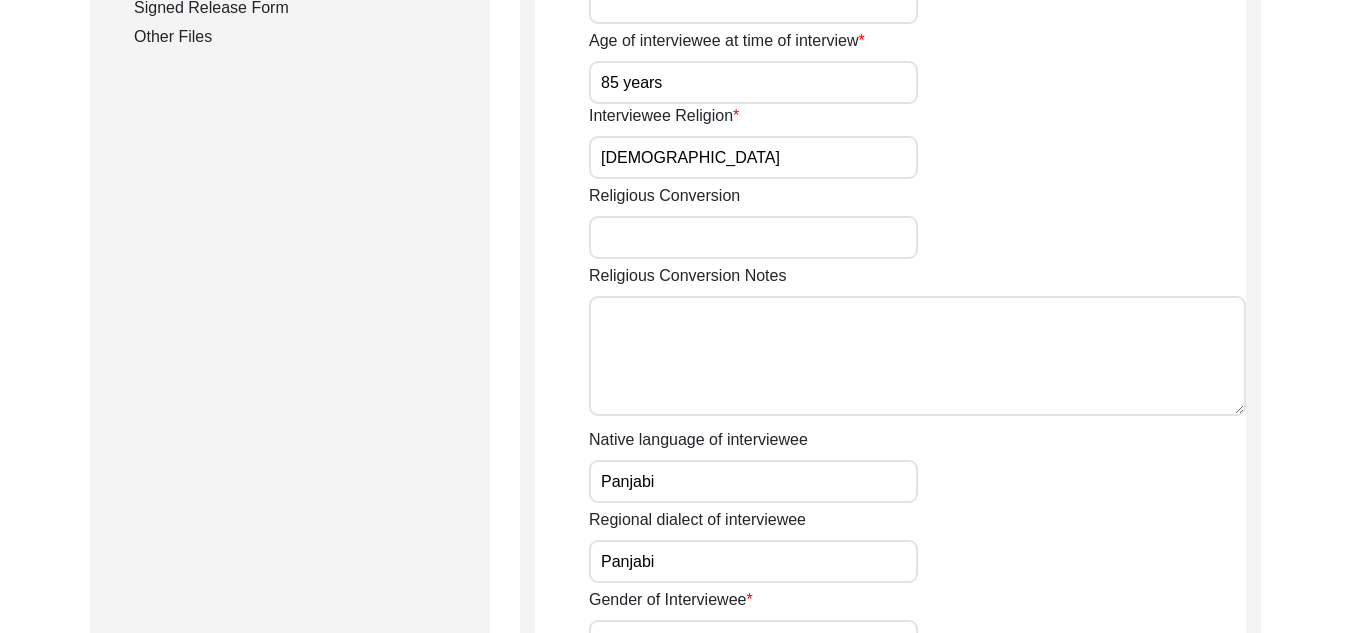 scroll, scrollTop: 1008, scrollLeft: 0, axis: vertical 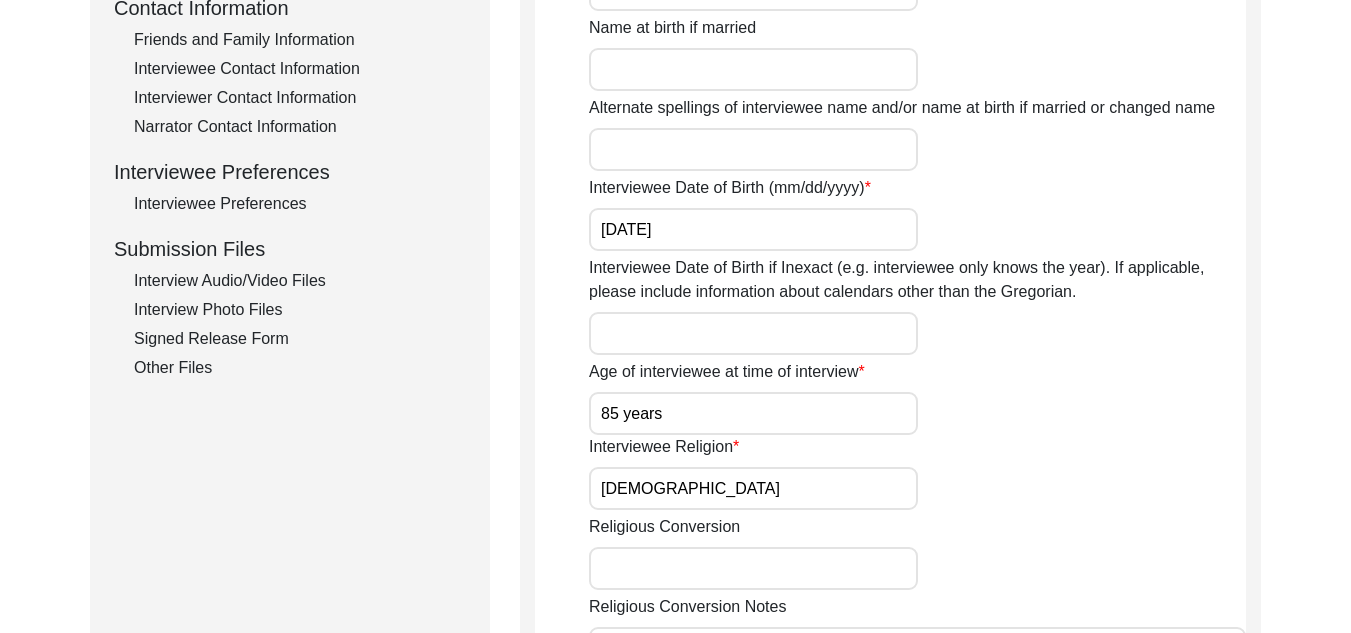 click on "Interview Photo Files" 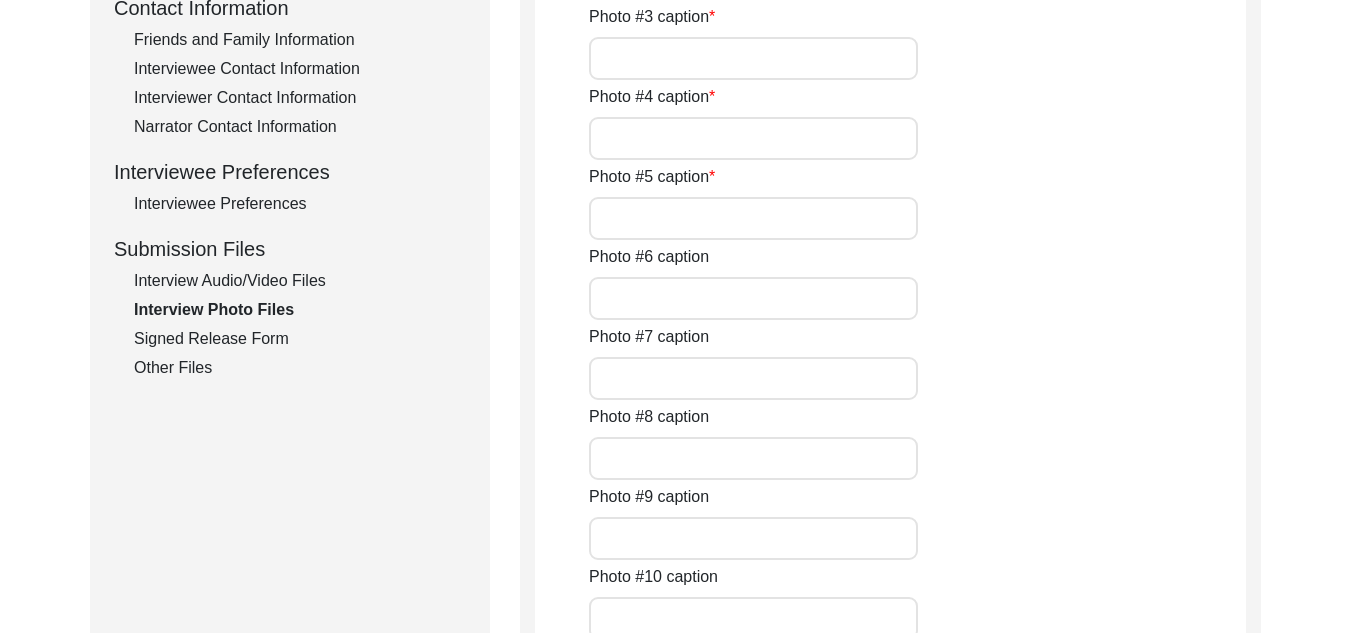 type on "A close pic of Interviewee" 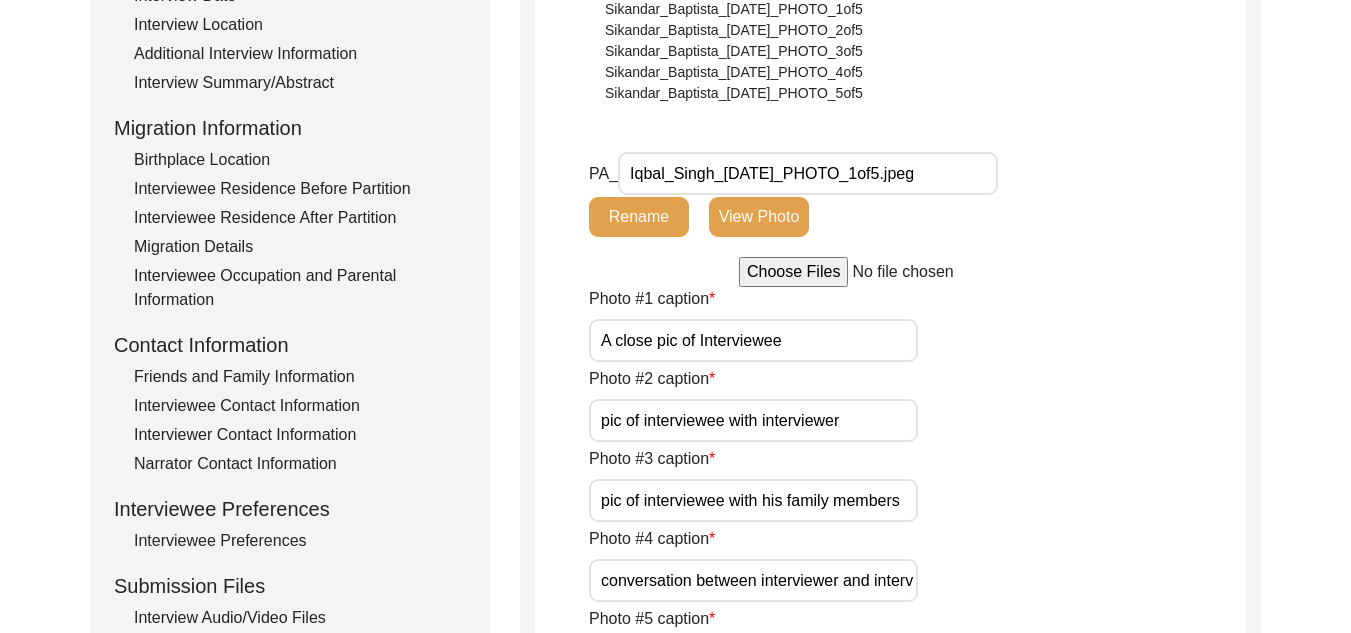 scroll, scrollTop: 423, scrollLeft: 0, axis: vertical 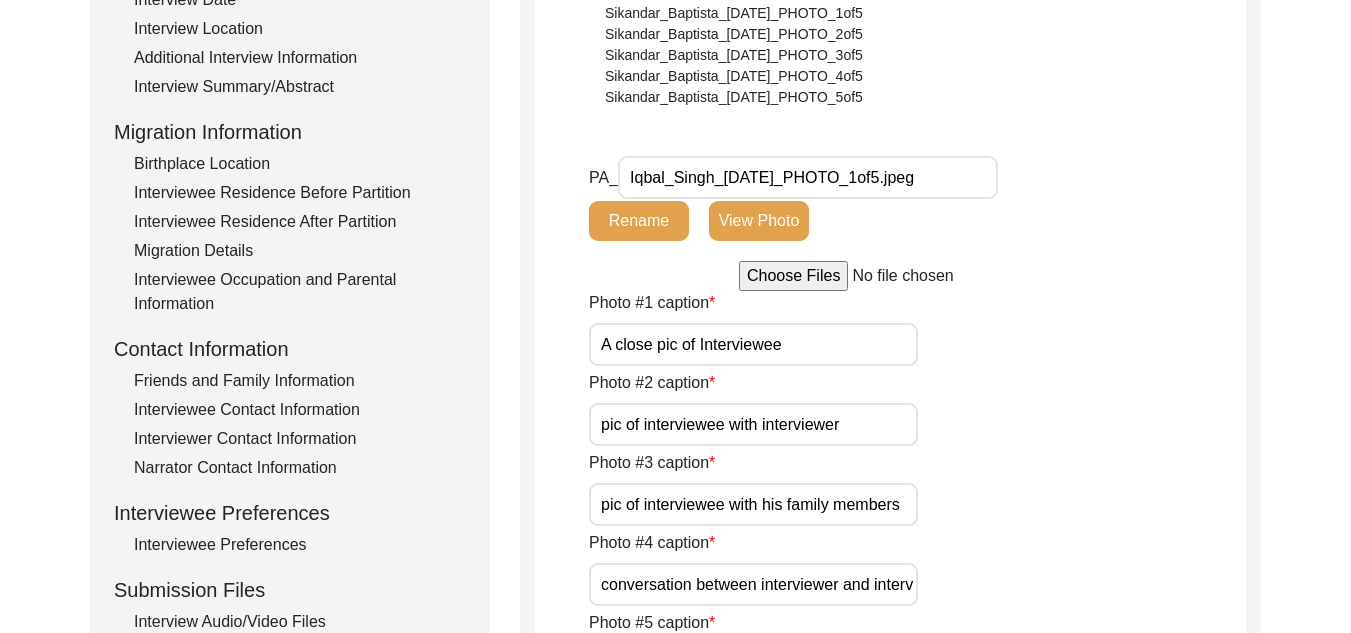 click at bounding box center [890, 276] 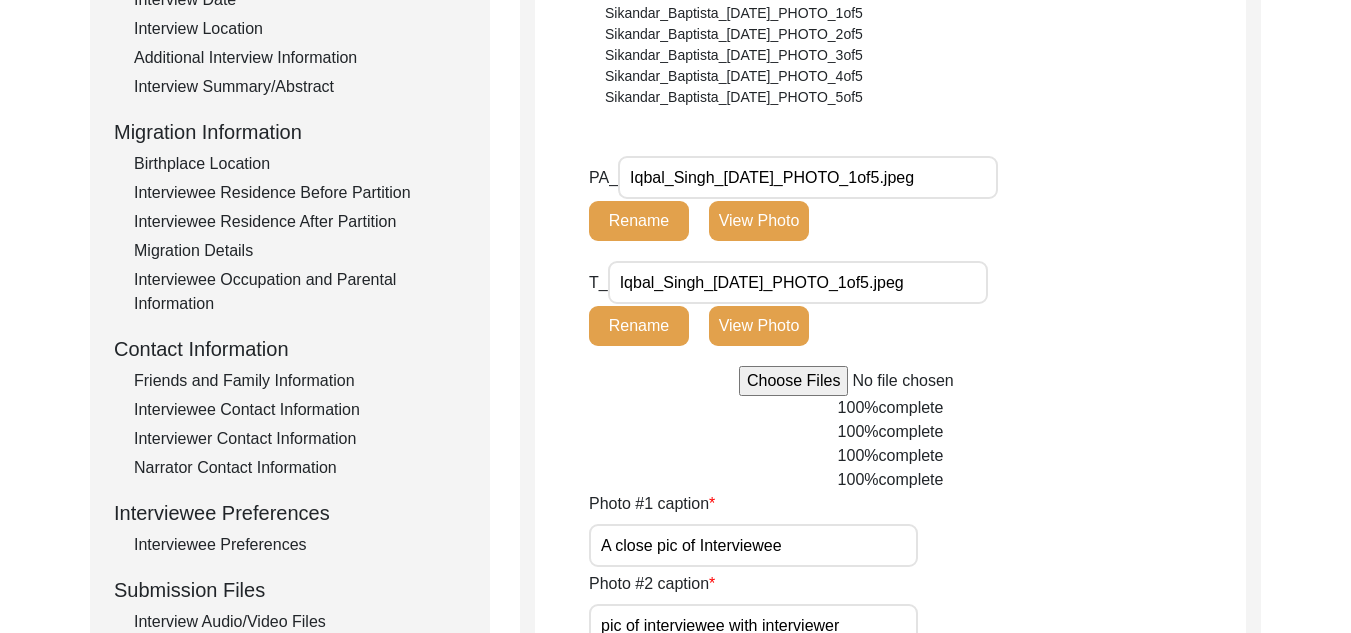 click at bounding box center (890, 381) 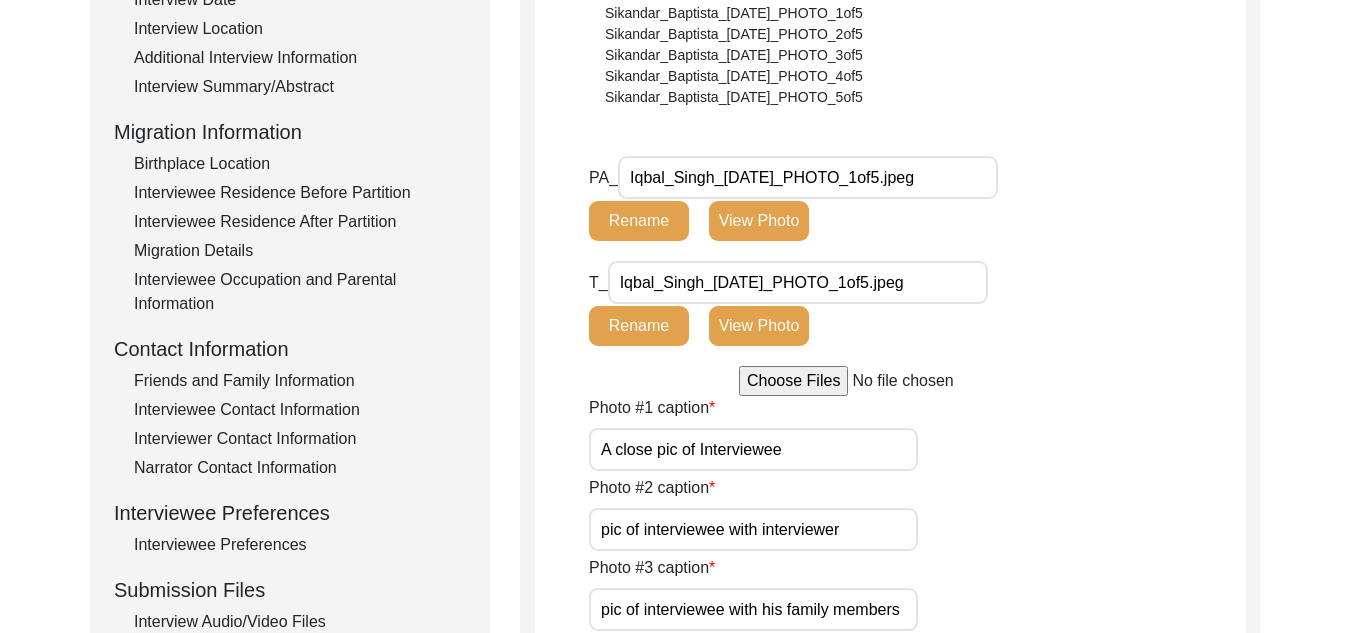 click at bounding box center [890, 381] 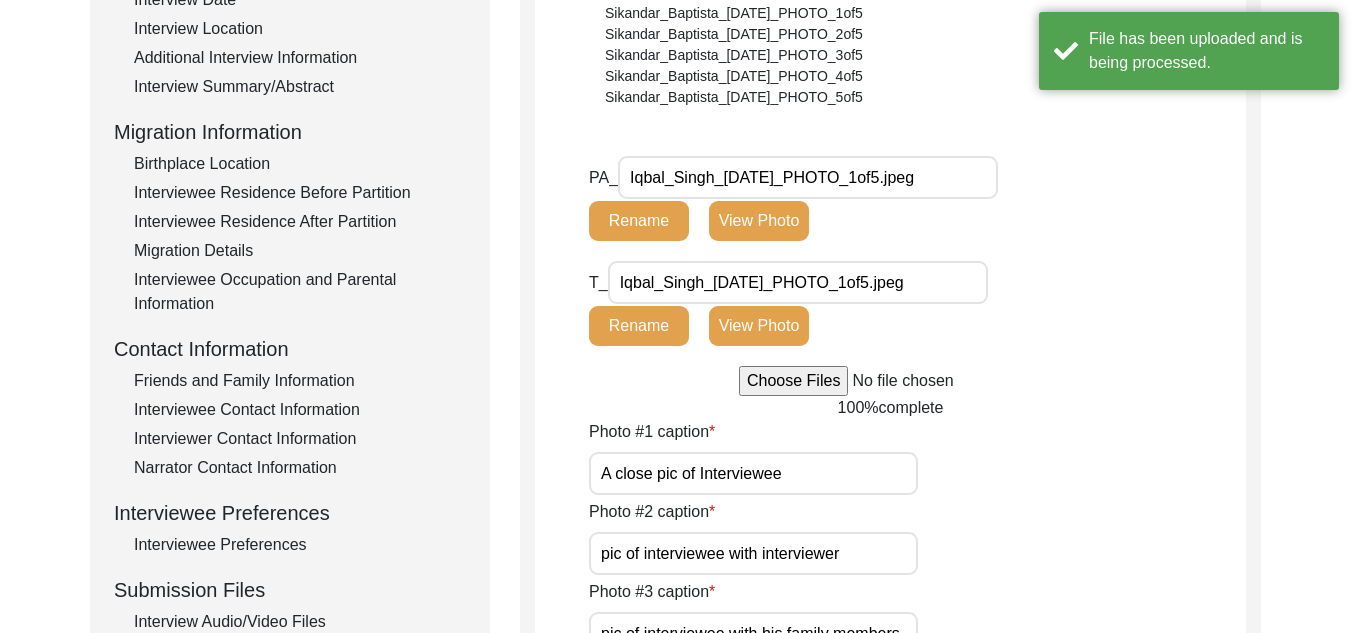 type 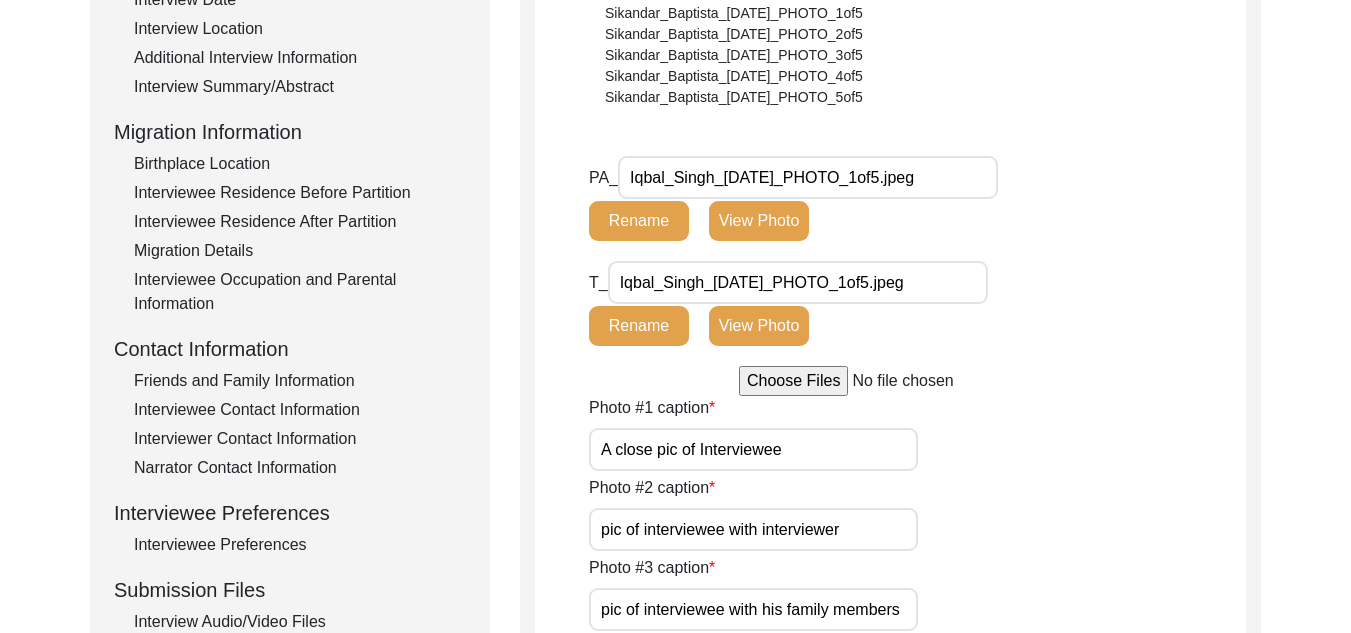 click on "Interview Audio/Video Files" 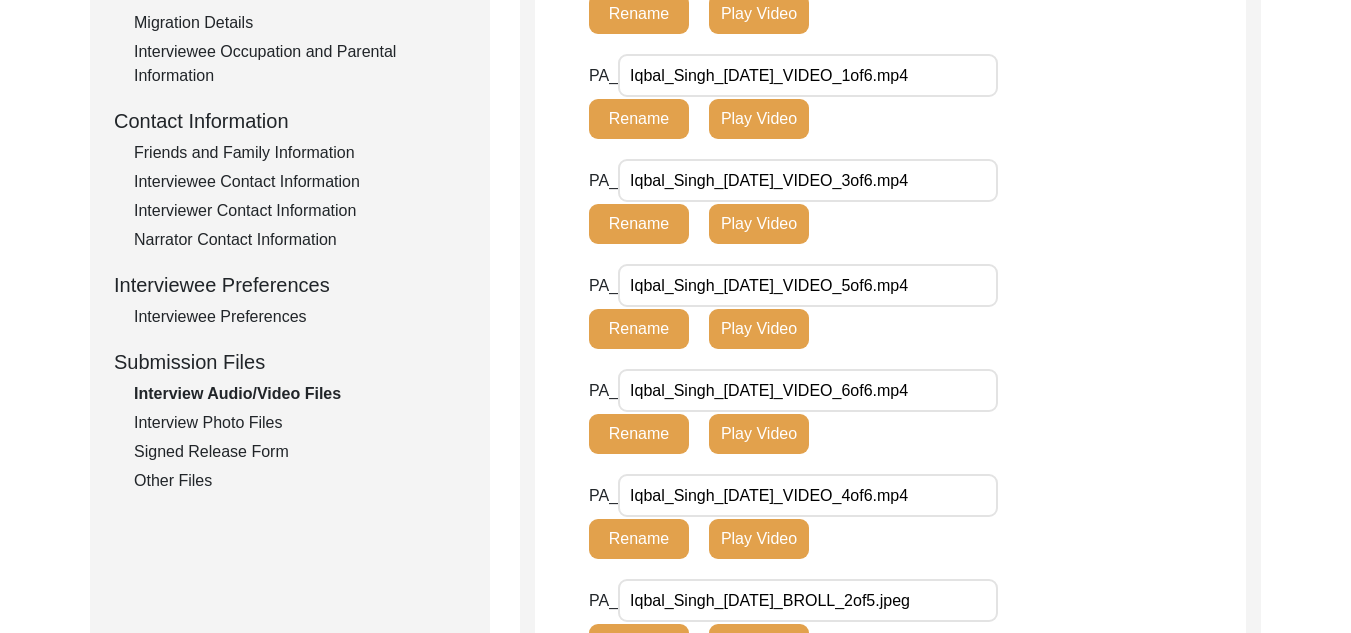scroll, scrollTop: 662, scrollLeft: 0, axis: vertical 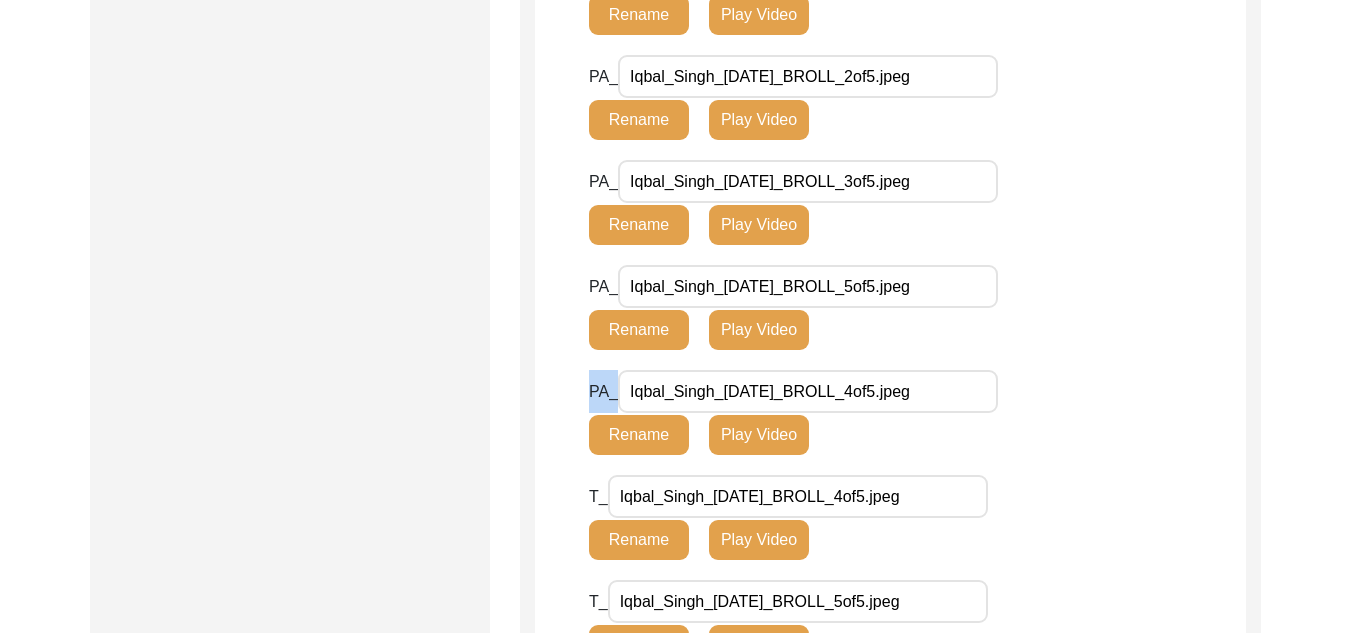 drag, startPoint x: 1350, startPoint y: 357, endPoint x: 1361, endPoint y: 411, distance: 55.108982 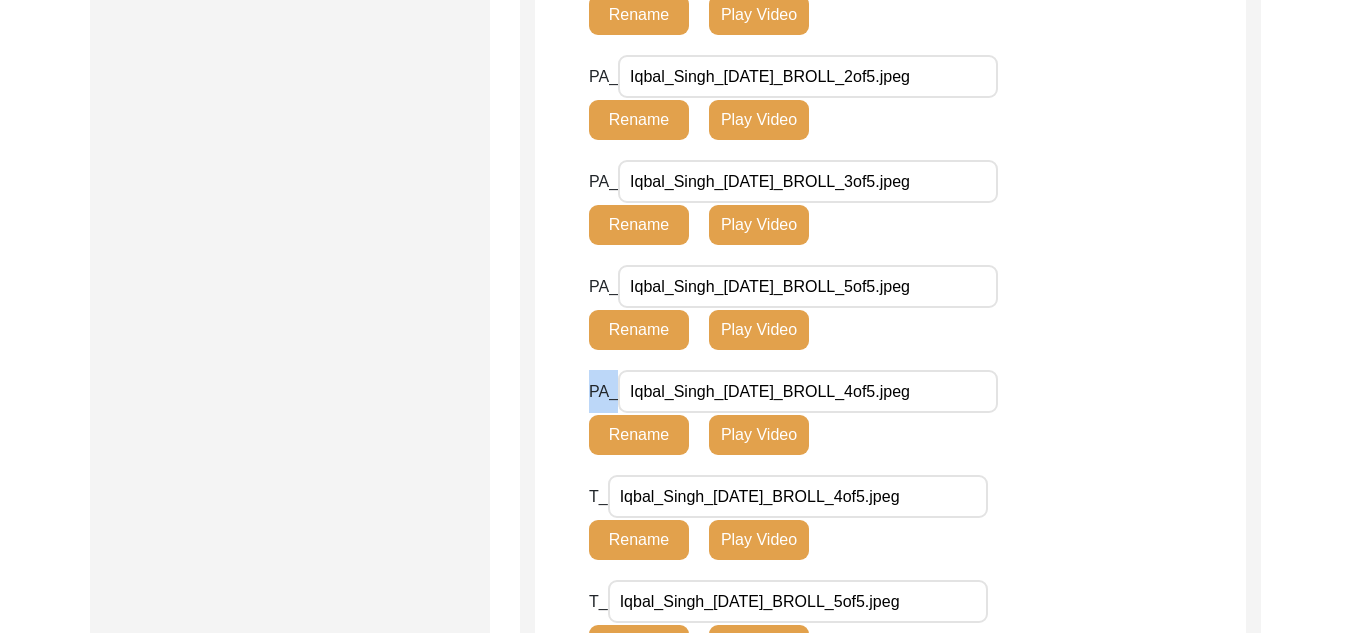 click on "The 1947 Partition Archive New Interview Dashboard Logout  Back to Dashboard  Interview ID:  PA13305  Interviewee:  [PERSON_NAME]   Submission Form   Interview Information   Interviewee Information   Interviewer Information   Narrator Information   Interview Date   Interview Location   Additional Interview Information   Interview Summary/Abstract   Migration Information   Birthplace Location   Interviewee Residence Before Partition   Interviewee Residence After Partition   Migration Details   Interviewee Occupation and Parental Information   Contact Information   Friends and Family Information   Interviewee Contact Information   Interviewer Contact Information   Narrator Contact Information   Interviewee Preferences   Interviewee Preferences   Submission Files   Interview Audio/Video Files   Interview Photo Files   Signed Release Form   Other Files   Interview Audio/Video Files  File Naming Convention: Video files:  Firstname_Middlename_Lastname_mm-dd-yyyy_VIDEO_#of#.file-extension  Audio files: B-Roll:" at bounding box center (675, -80) 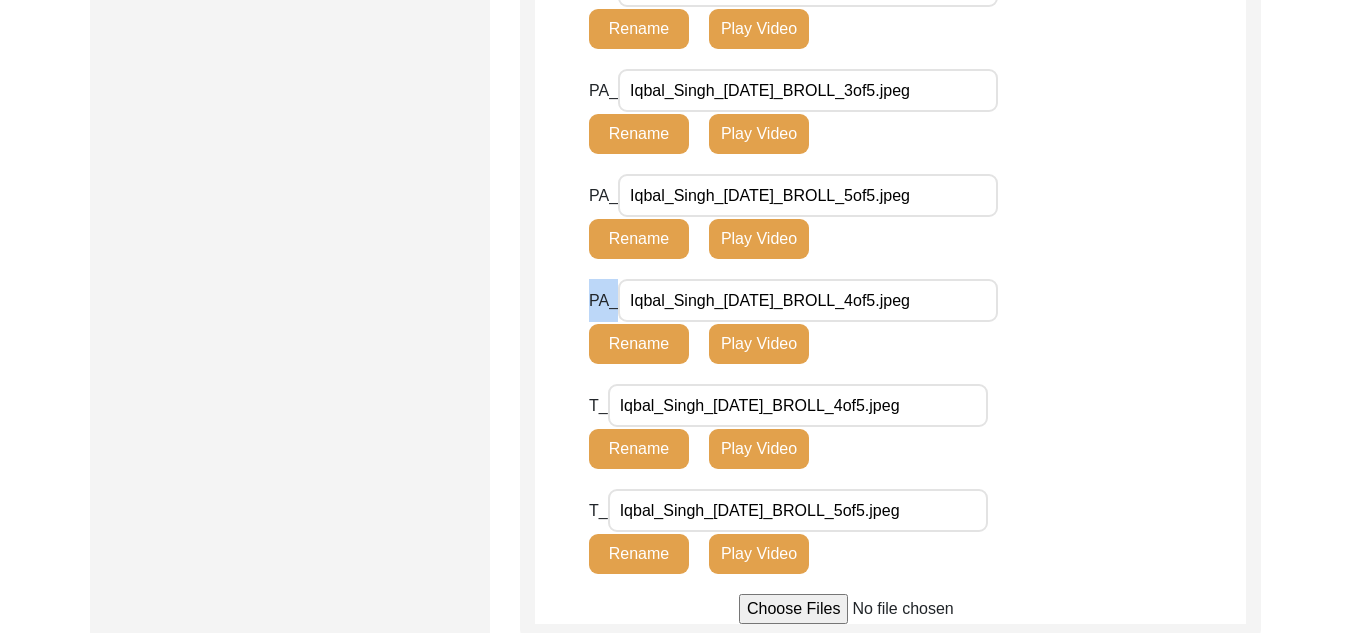 scroll, scrollTop: 1244, scrollLeft: 0, axis: vertical 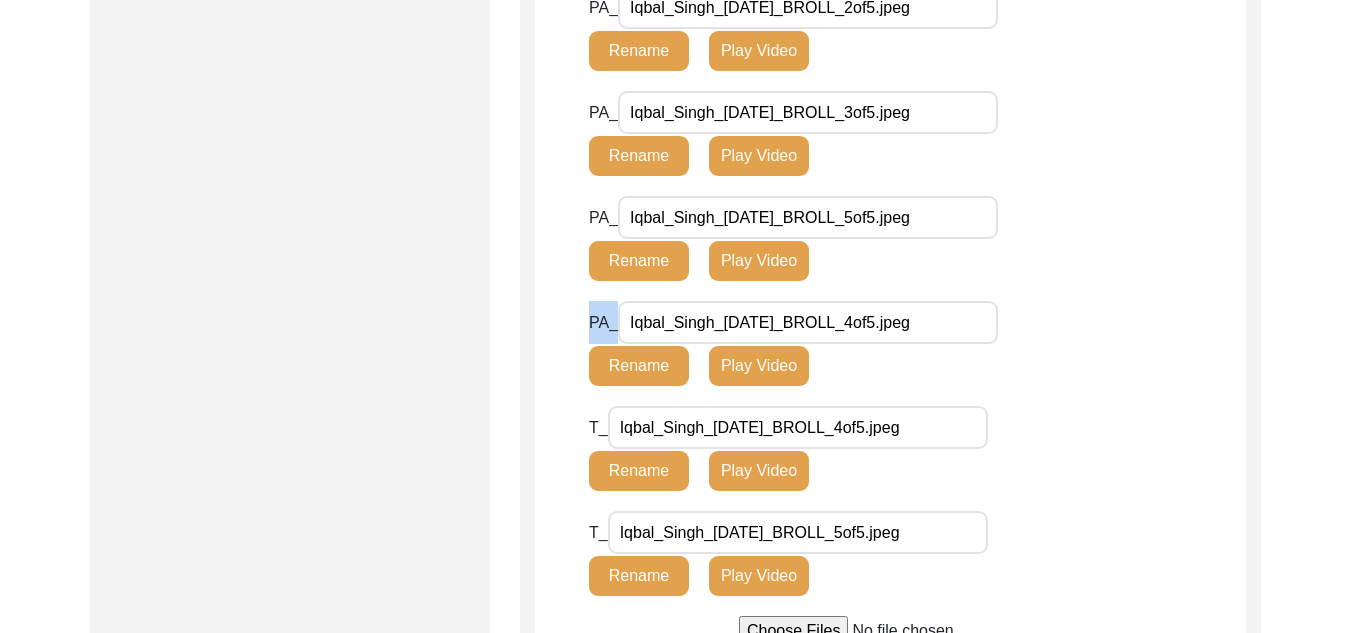 click at bounding box center (890, 631) 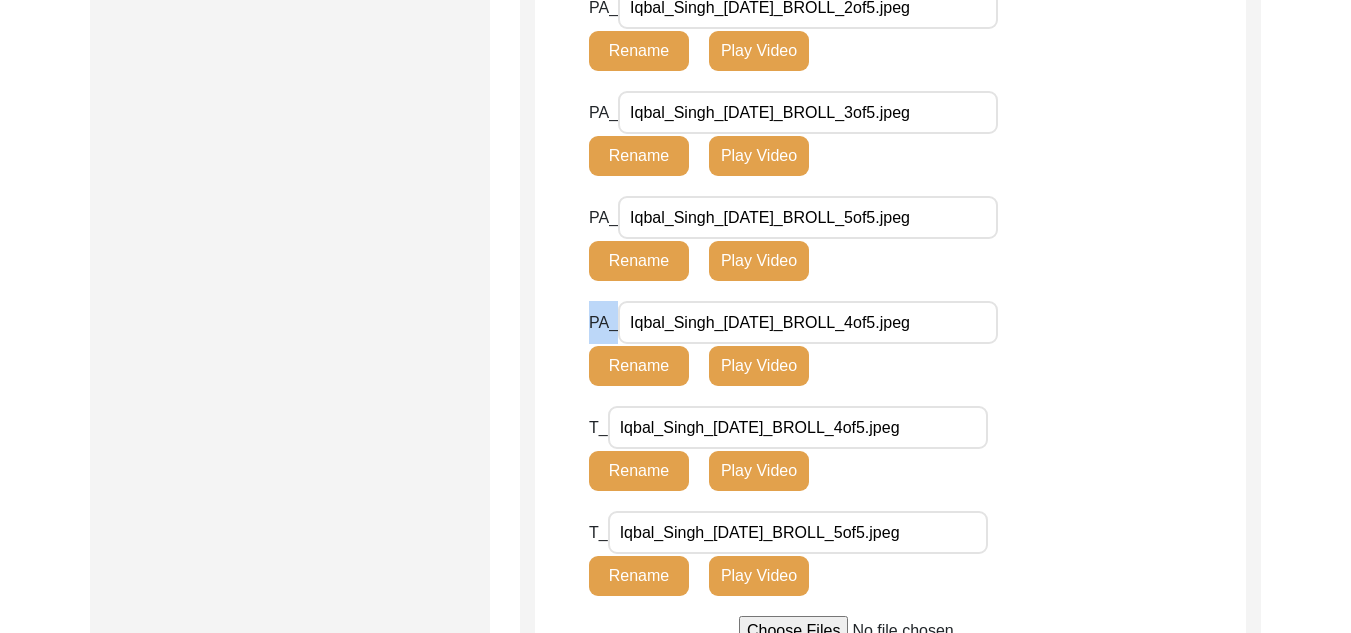 type on "C:\fakepath\Iqbal_Singh_[DATE]_BROLL_1of5.mp4" 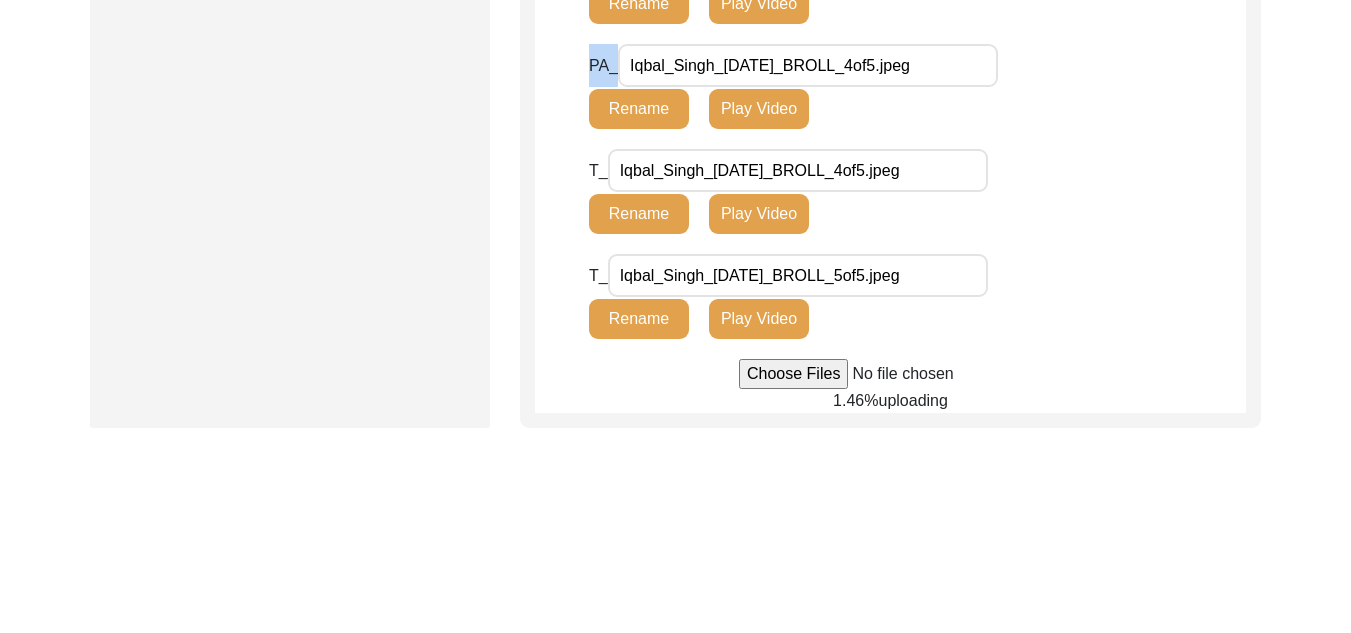 scroll, scrollTop: 1504, scrollLeft: 0, axis: vertical 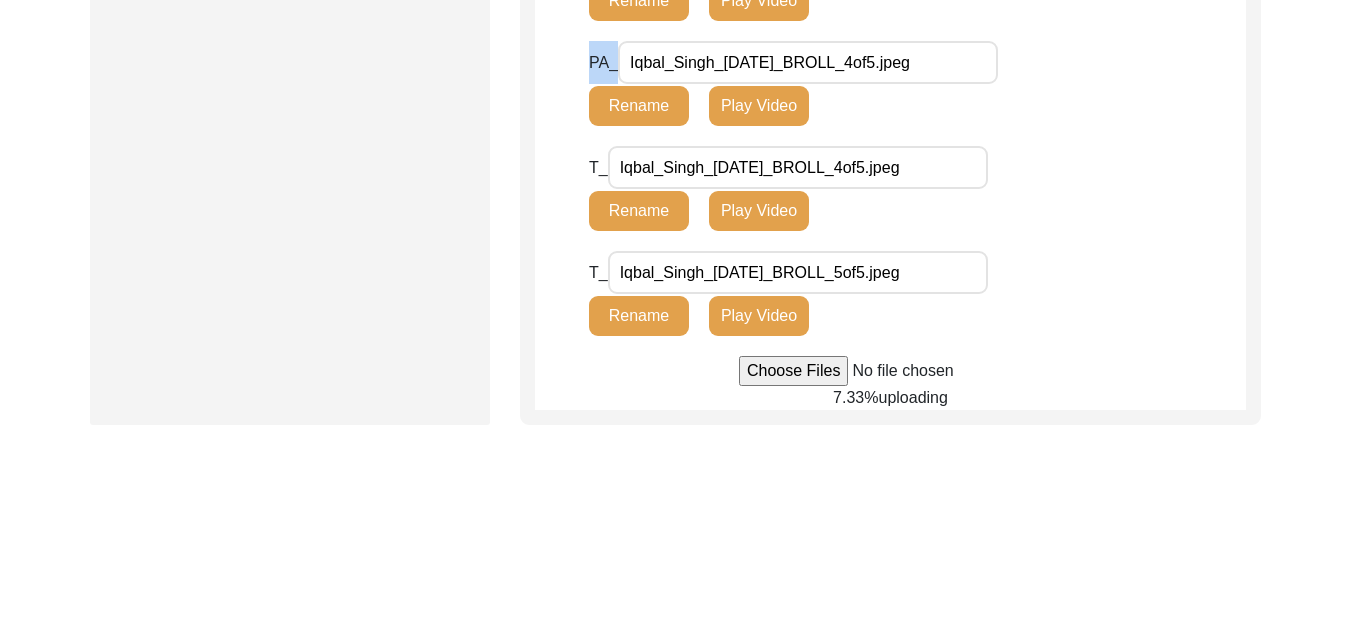 click at bounding box center [890, 371] 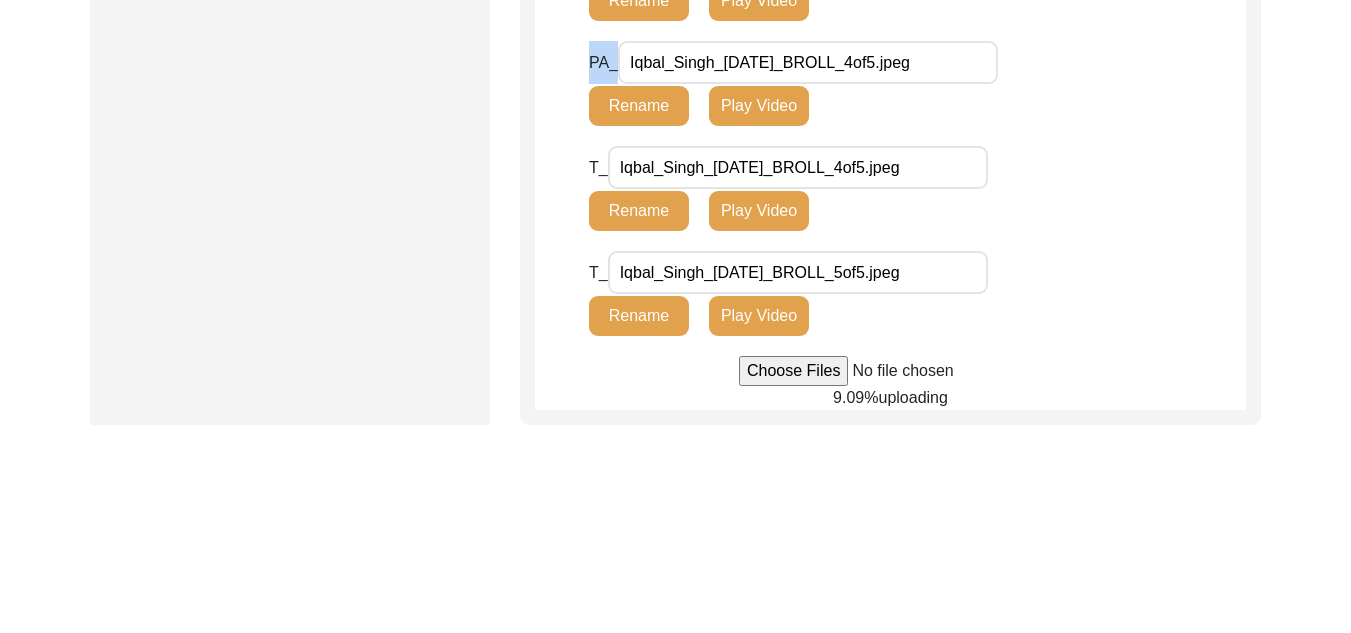 type 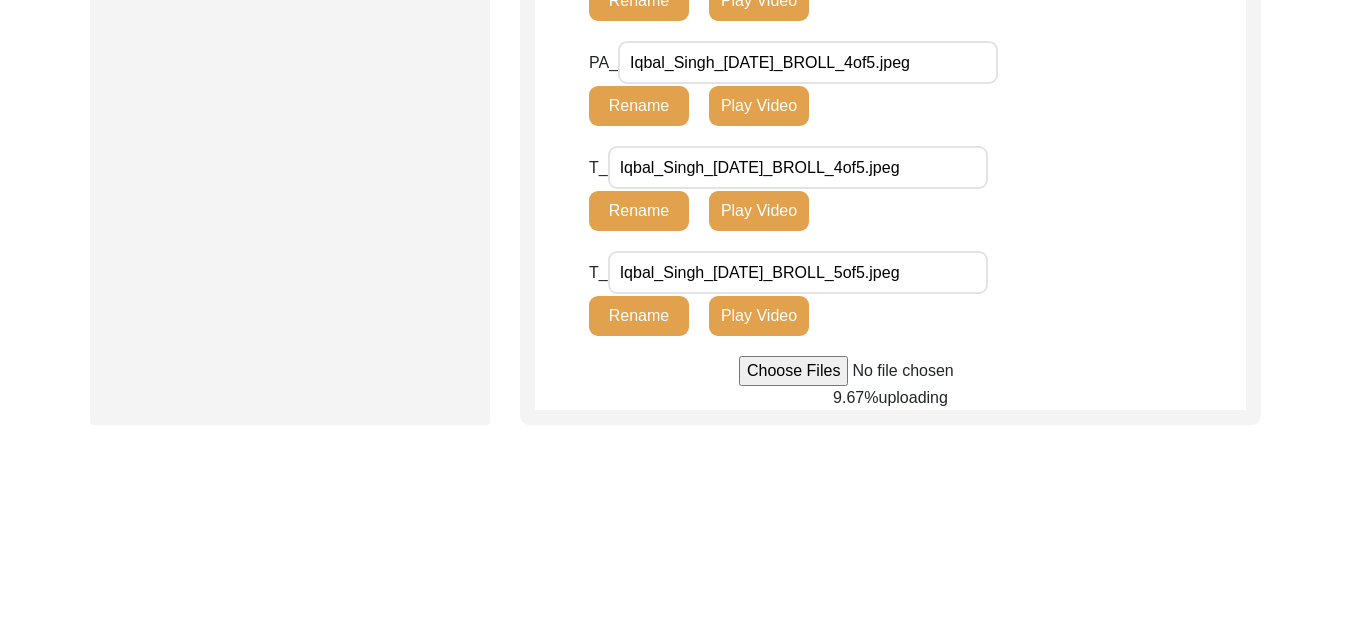 drag, startPoint x: 1330, startPoint y: 366, endPoint x: 1191, endPoint y: 353, distance: 139.60658 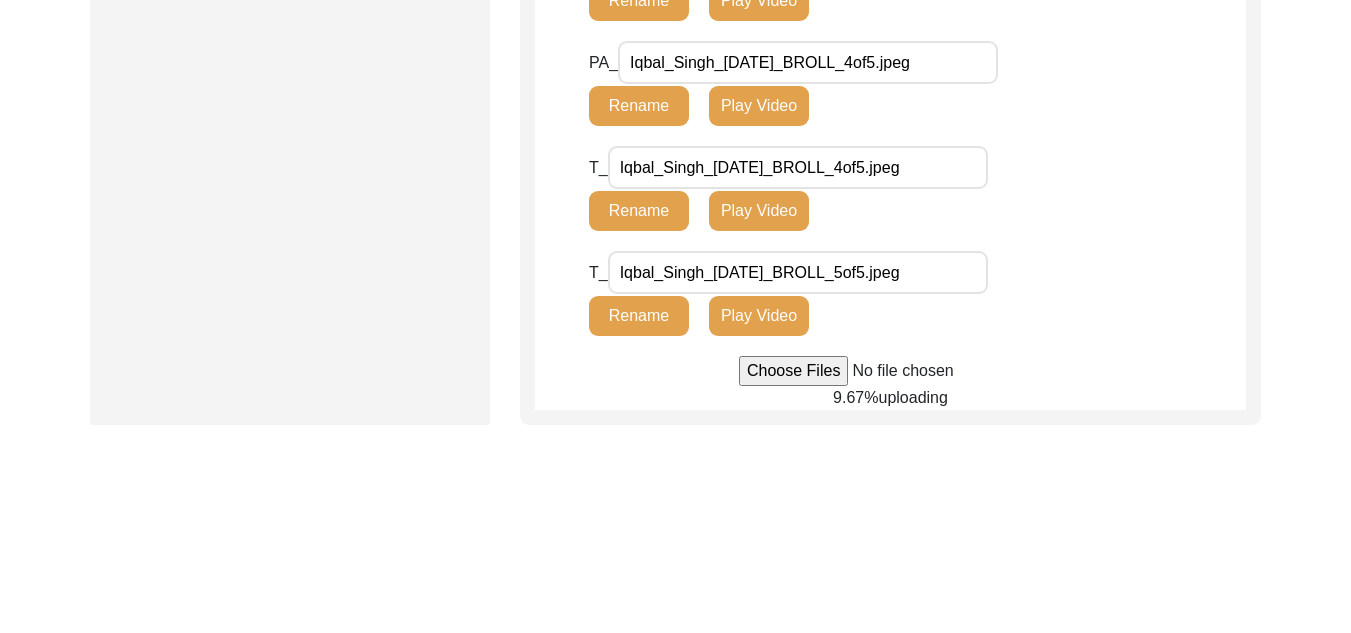 click on "Back to Dashboard  Interview ID:  PA13305  Interviewee:  [PERSON_NAME]   Submission Form   Interview Information   Interviewee Information   Interviewer Information   Narrator Information   Interview Date   Interview Location   Additional Interview Information   Interview Summary/Abstract   Migration Information   Birthplace Location   Interviewee Residence Before Partition   Interviewee Residence After Partition   Migration Details   Interviewee Occupation and Parental Information   Contact Information   Friends and Family Information   Interviewee Contact Information   Interviewer Contact Information   Narrator Contact Information   Interviewee Preferences   Interviewee Preferences   Submission Files   Interview Audio/Video Files   Interview Photo Files   Signed Release Form   Other Files   Interview Audio/Video Files  File Naming Convention: Video files:  Firstname_Middlename_Lastname_mm-dd-yyyy_VIDEO_#of#.file-extension  Sikandar_Baptista_[DATE]_VIDEO_1of2.mp4/mov/mts  Audio files: B-Roll: PA_ Rename" 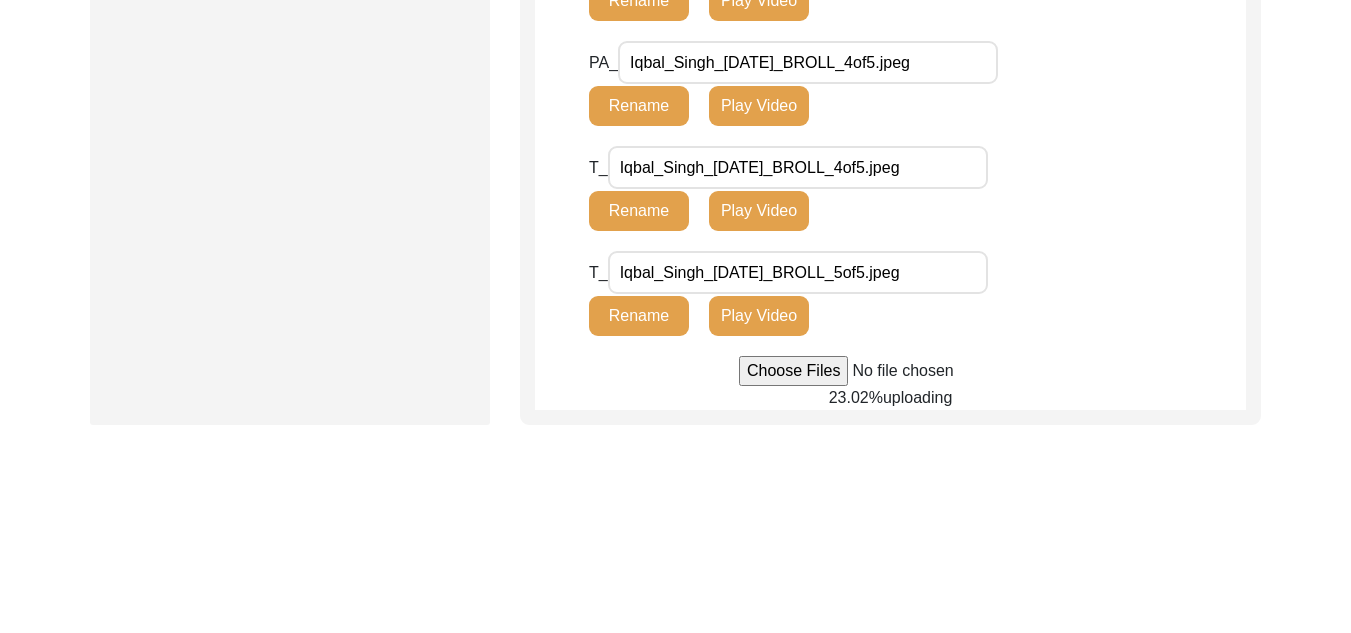 click at bounding box center [890, 371] 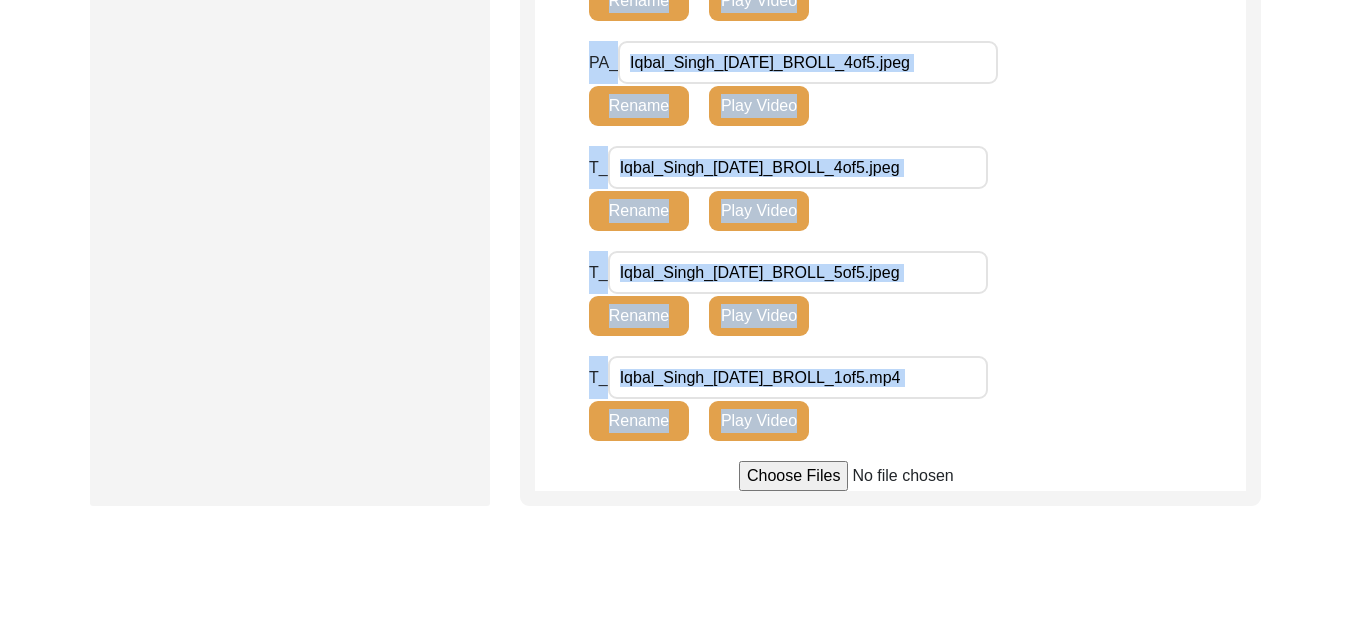 click on "T_ Iqbal_Singh_[DATE]_BROLL_5of5.jpeg Rename Play Video" 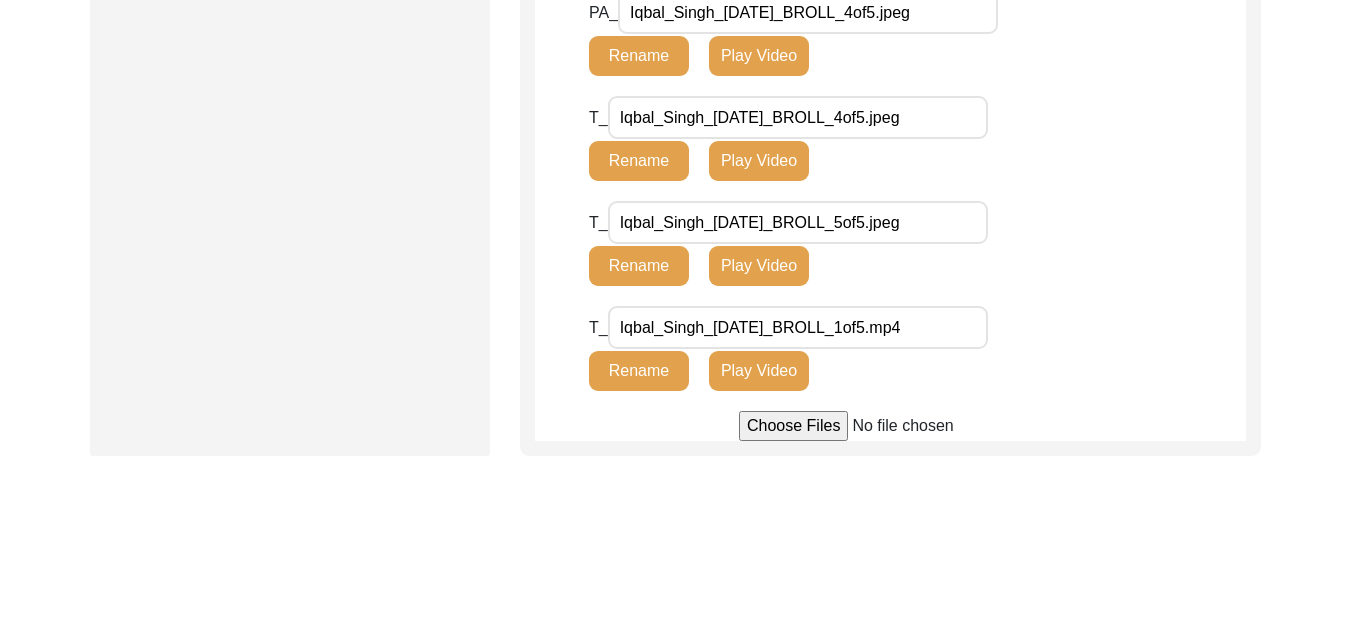 scroll, scrollTop: 1585, scrollLeft: 0, axis: vertical 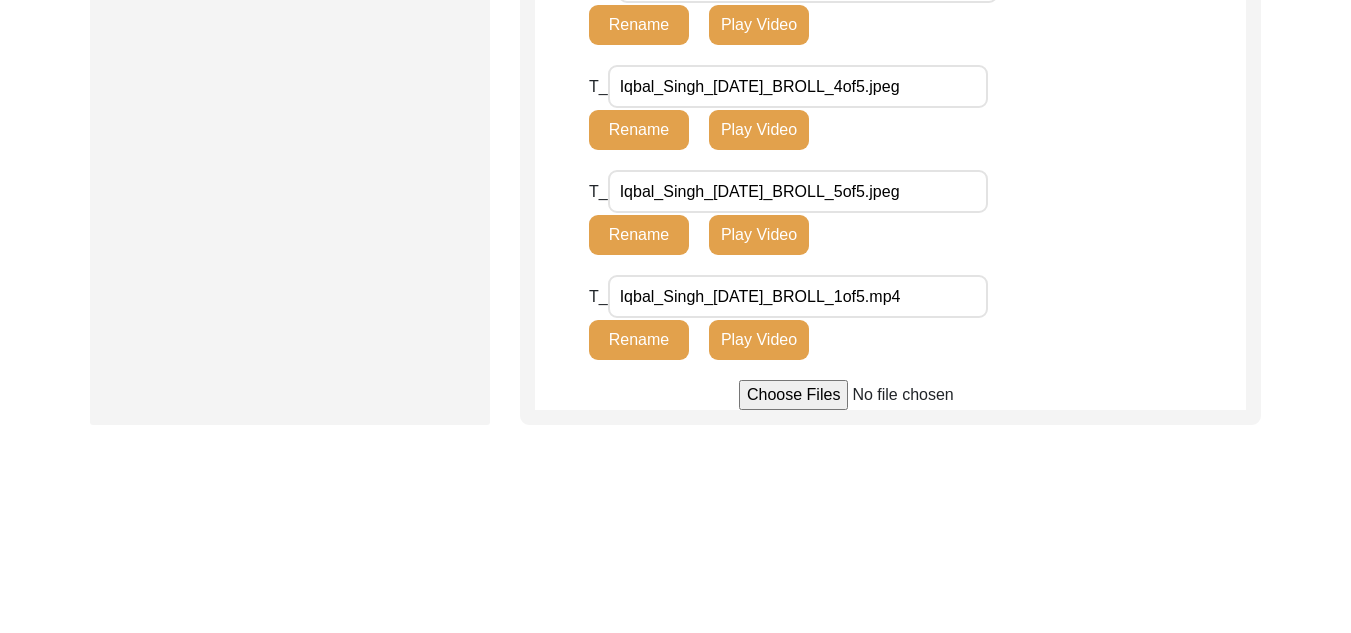drag, startPoint x: 1345, startPoint y: 477, endPoint x: 1356, endPoint y: 493, distance: 19.416489 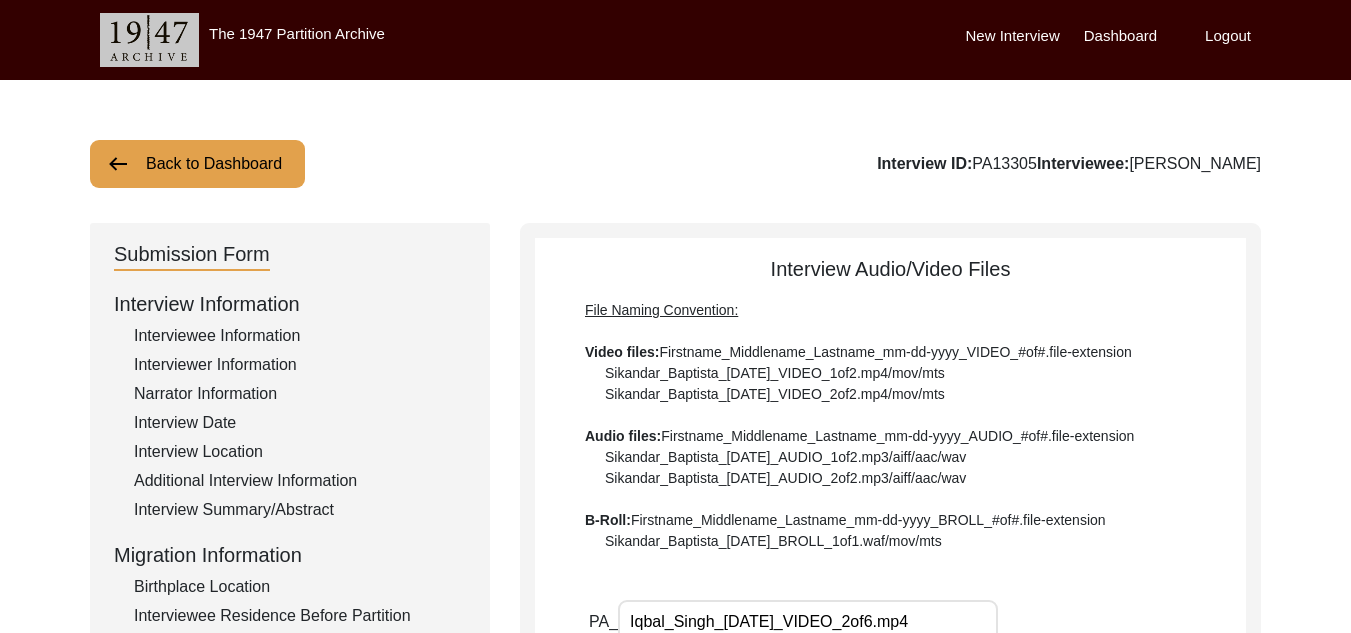 click 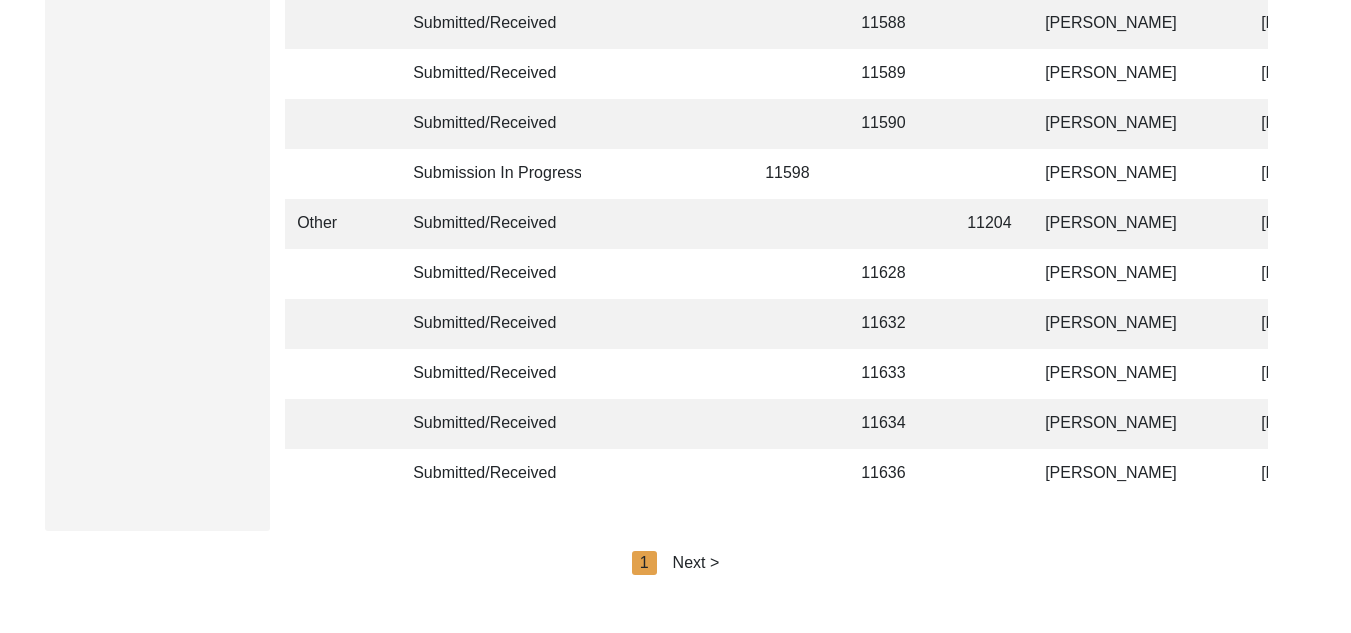 scroll, scrollTop: 4940, scrollLeft: 0, axis: vertical 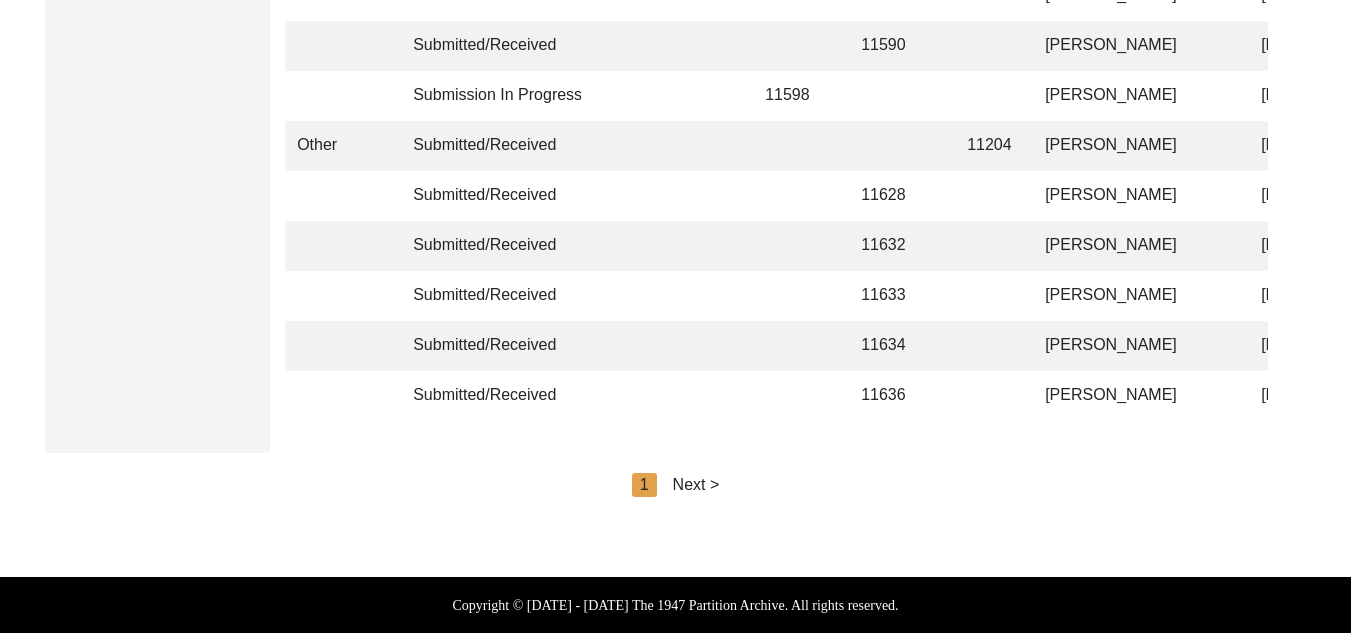 click on "Next >" 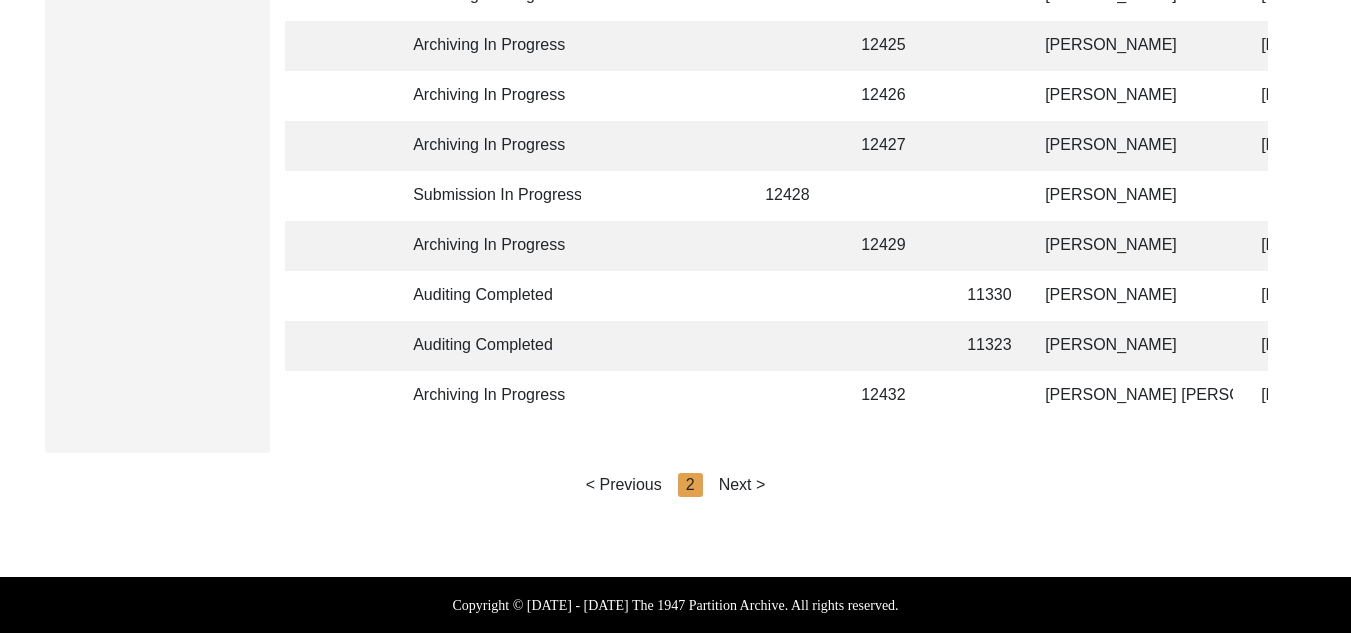 click on "Next >" 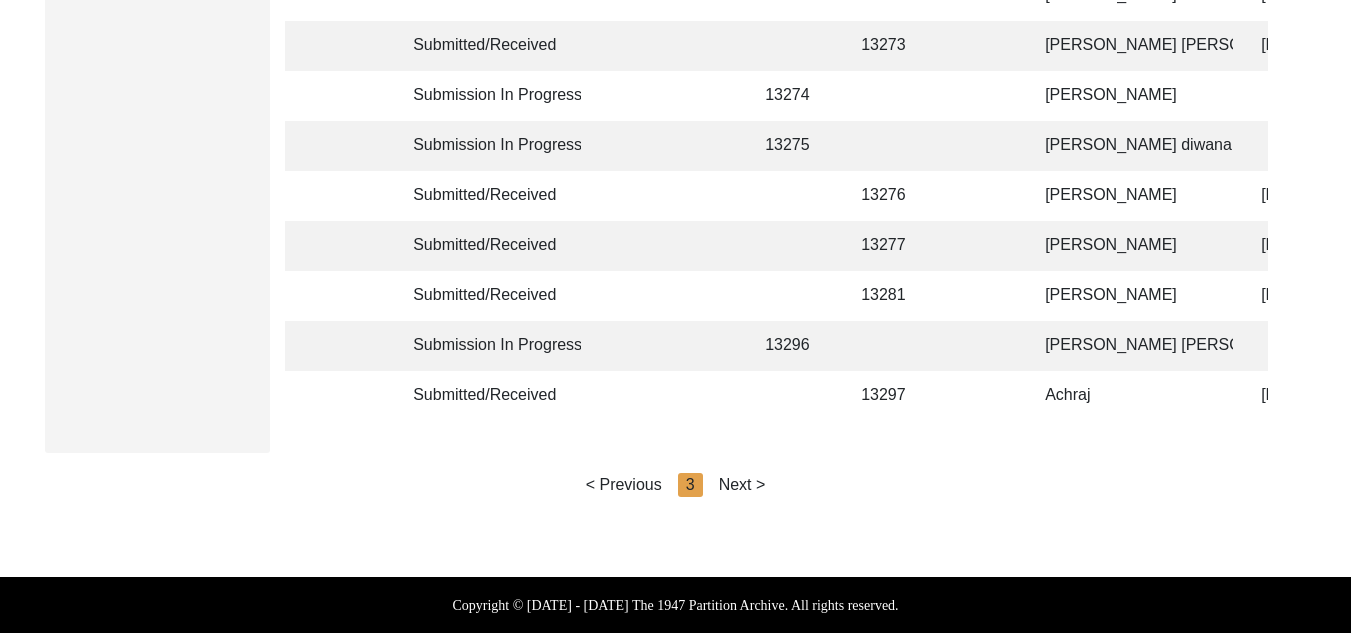 click on "Next >" 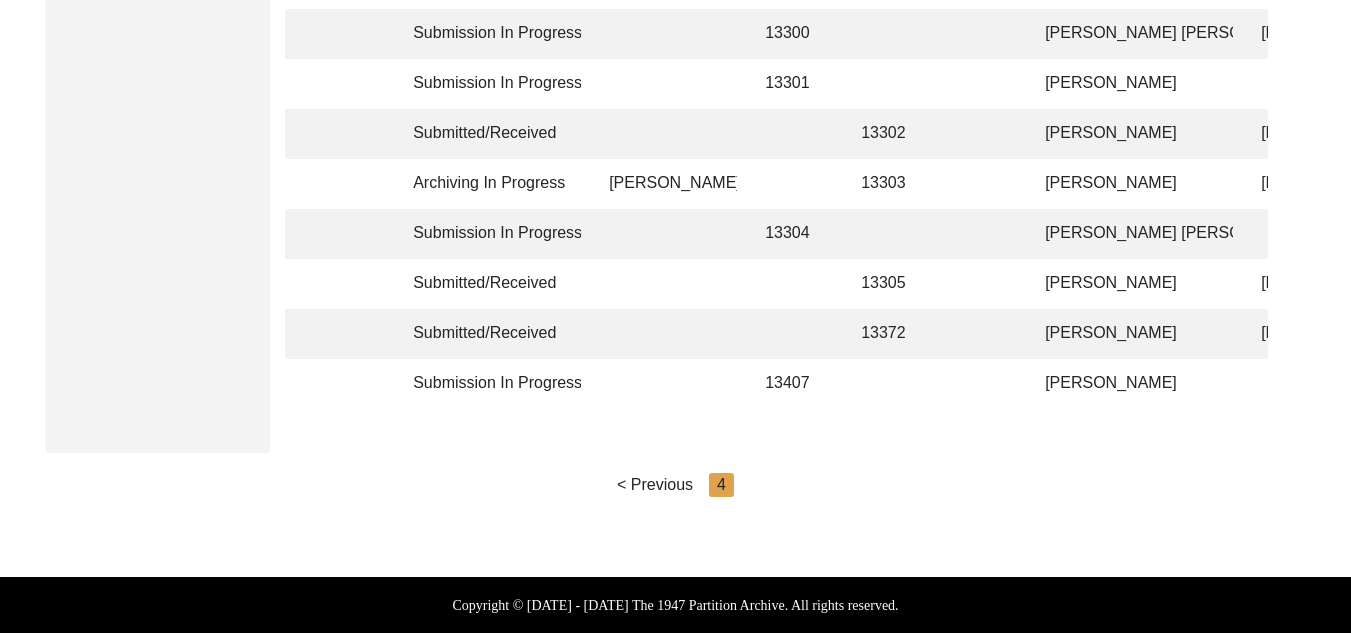 scroll, scrollTop: 440, scrollLeft: 0, axis: vertical 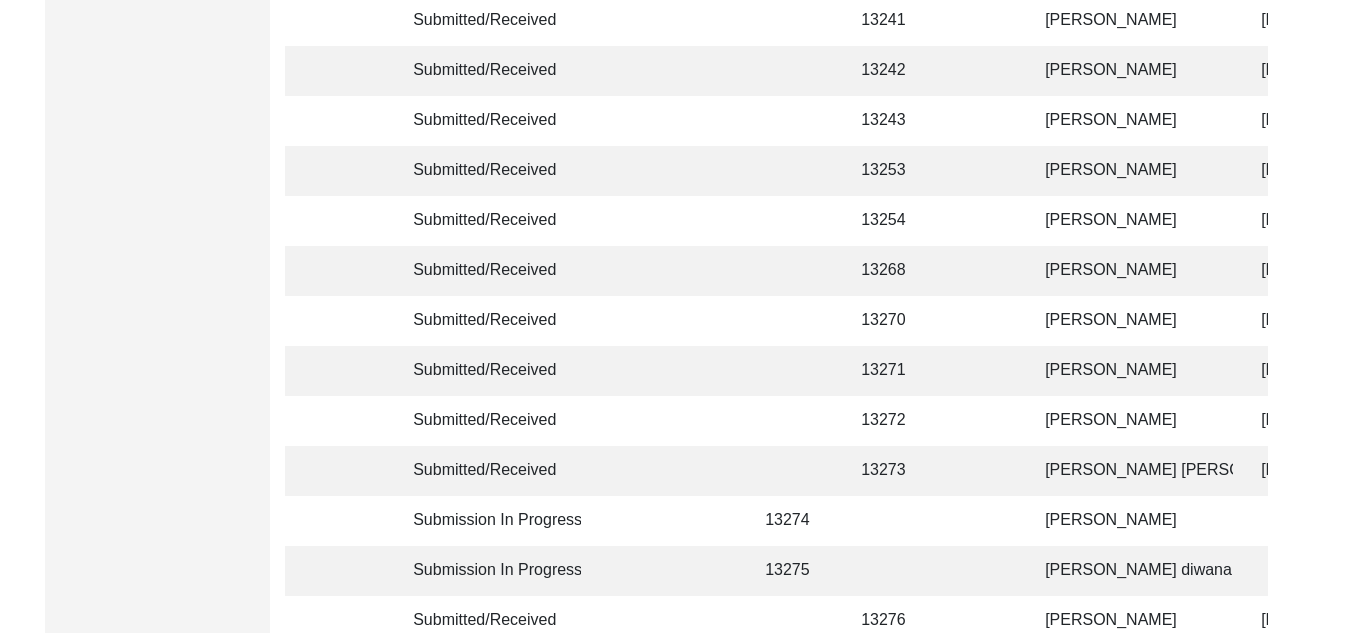 click on "[PERSON_NAME]" 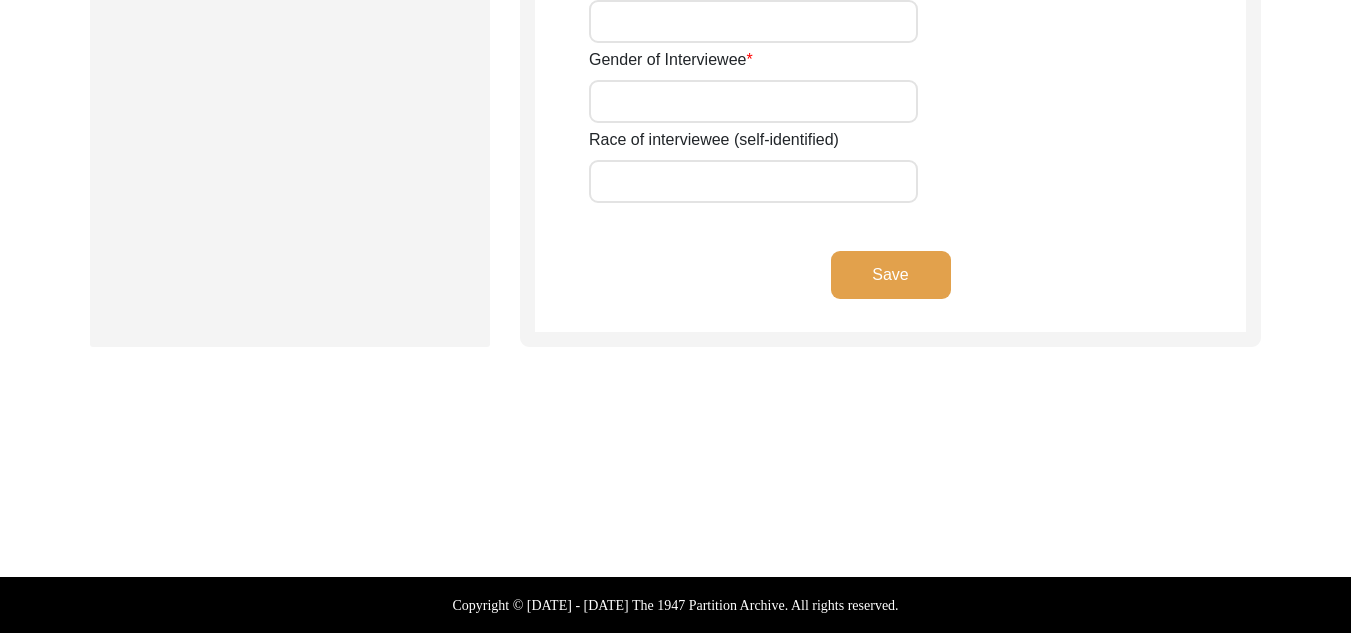 scroll, scrollTop: 1635, scrollLeft: 0, axis: vertical 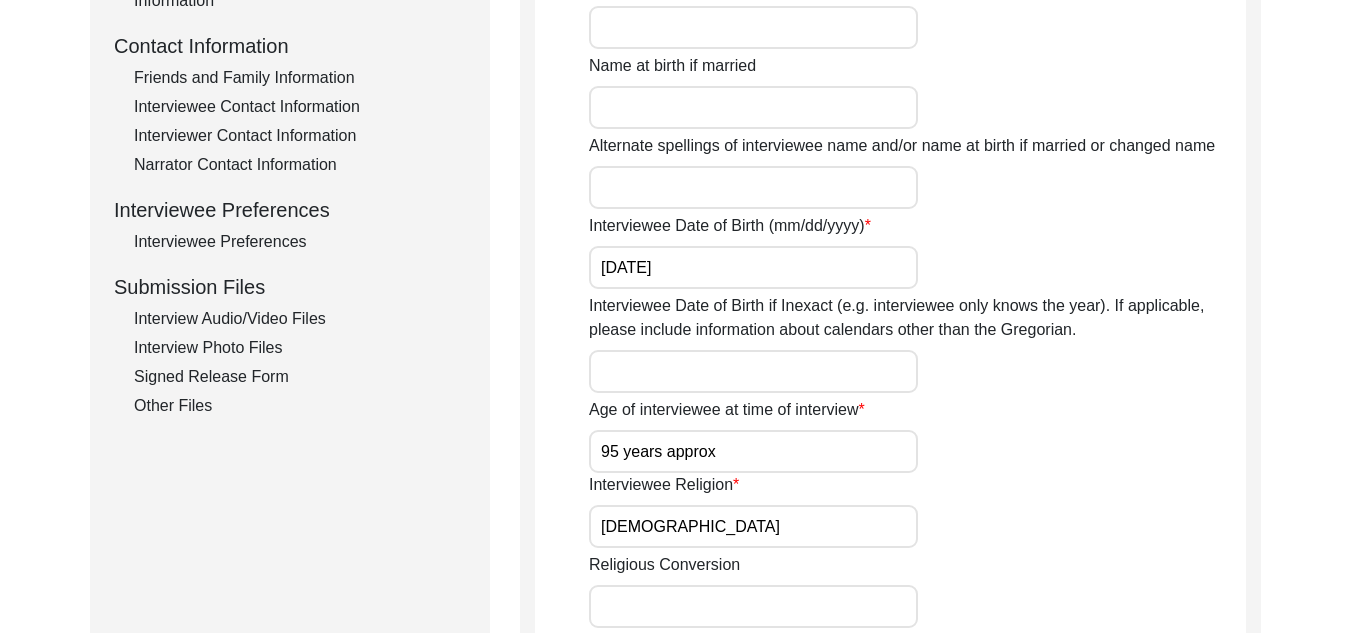click on "Interview Photo Files" 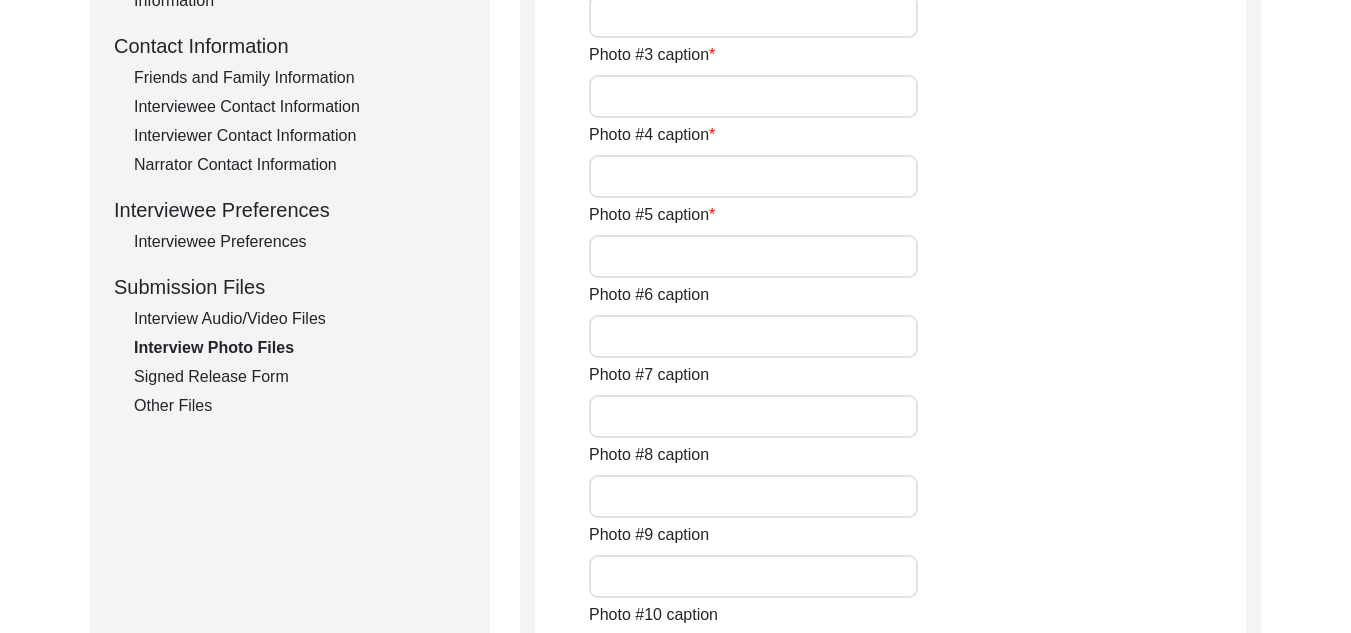 type on "A close pic of Interviewee" 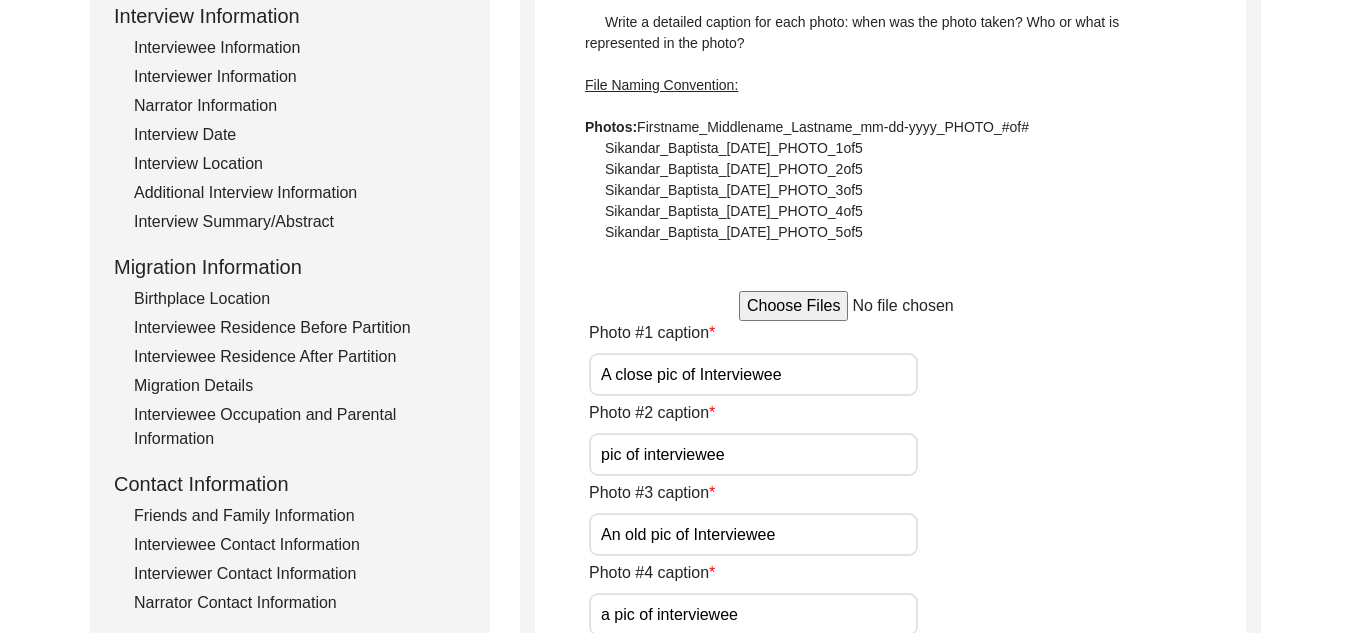 scroll, scrollTop: 284, scrollLeft: 0, axis: vertical 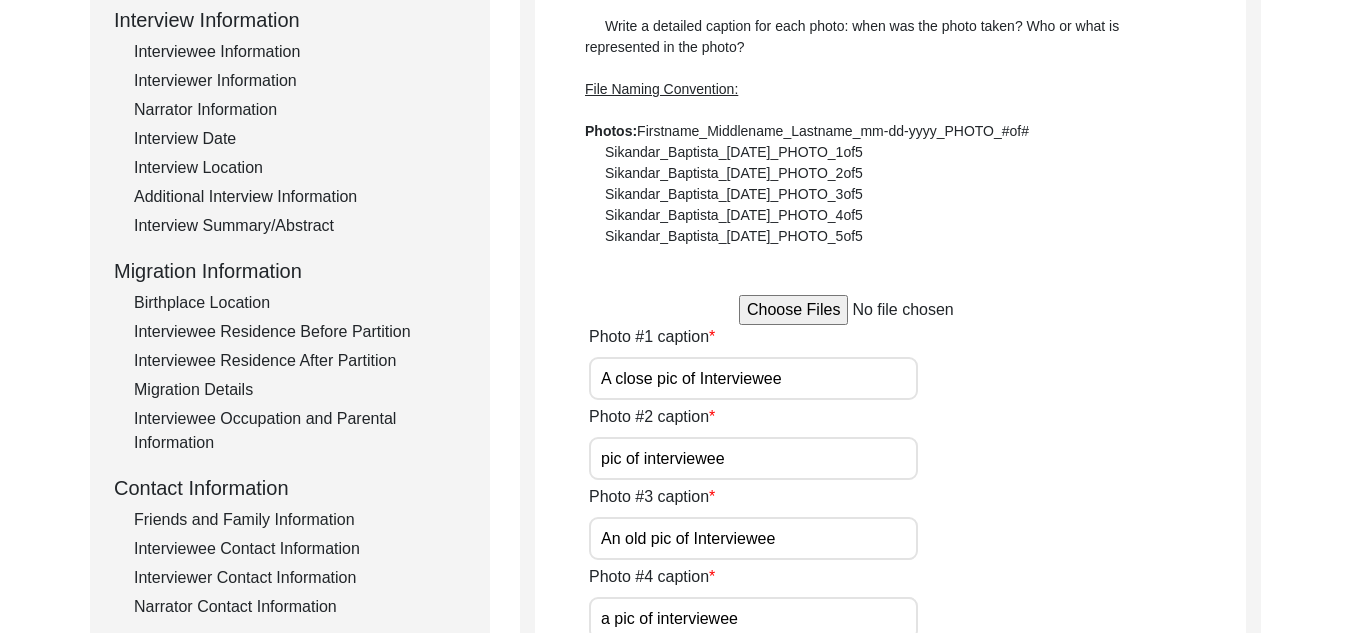 click at bounding box center [890, 310] 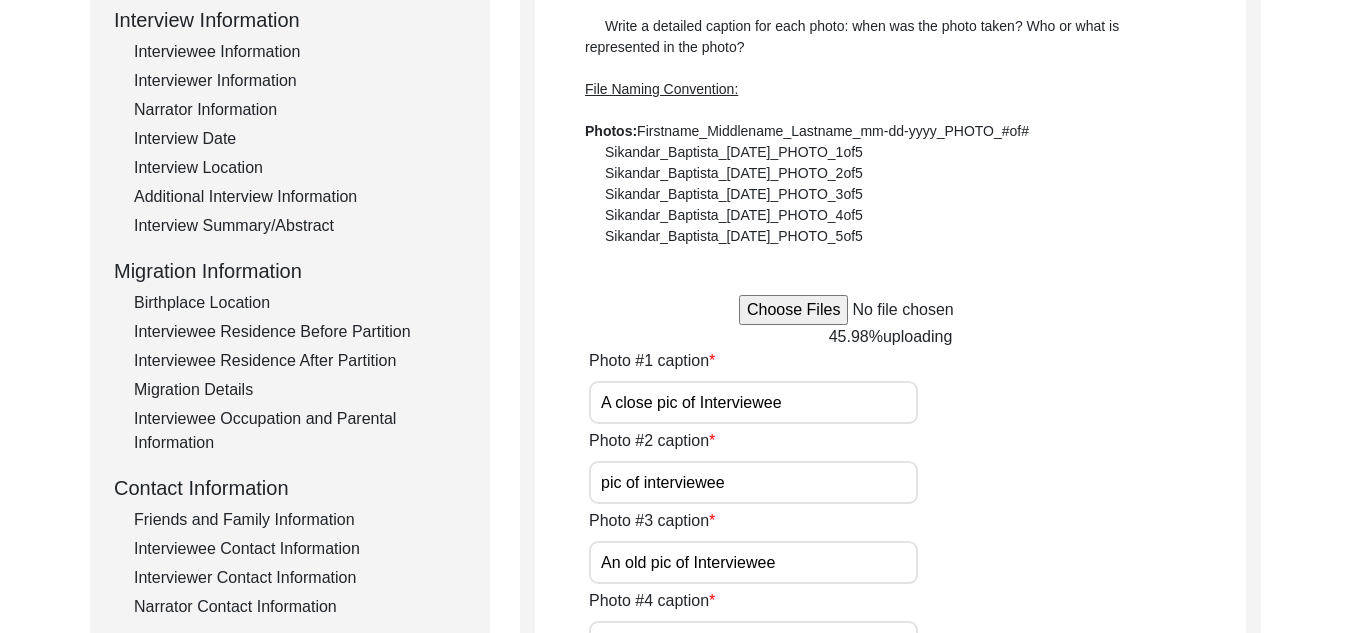 click at bounding box center (890, 310) 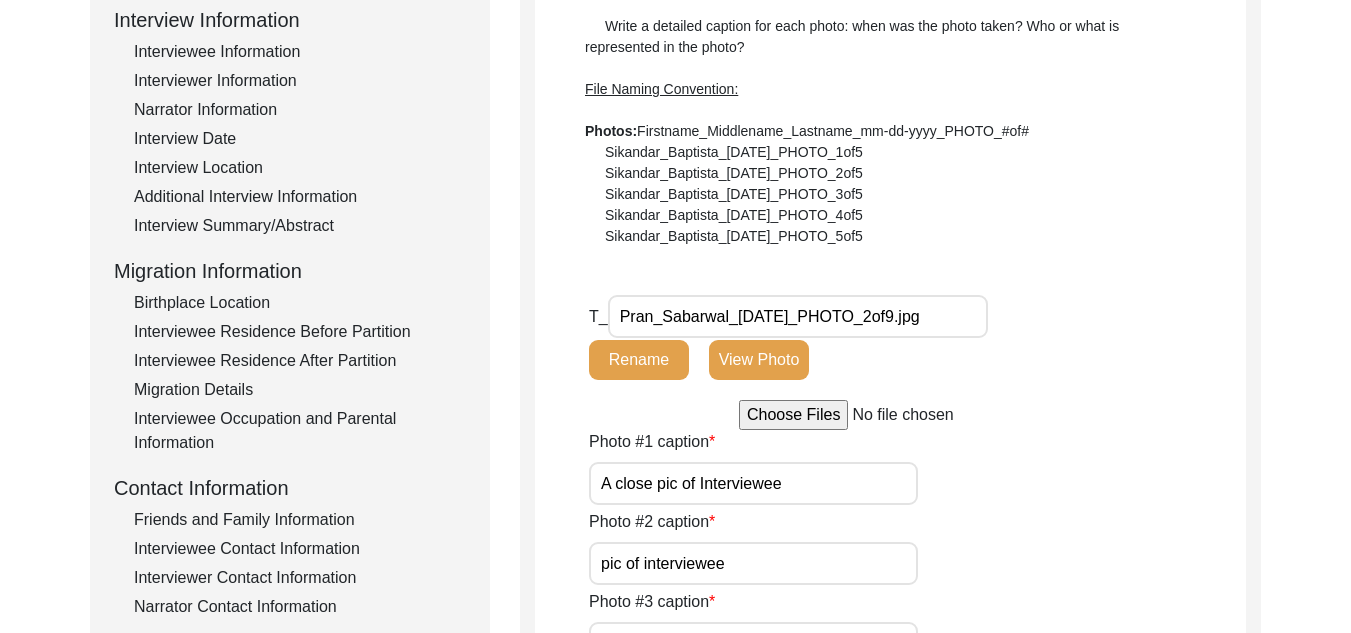 type on "C:\fakepath\Pran_Sabarwal_[DATE]_PHOTO_9of9.jpg" 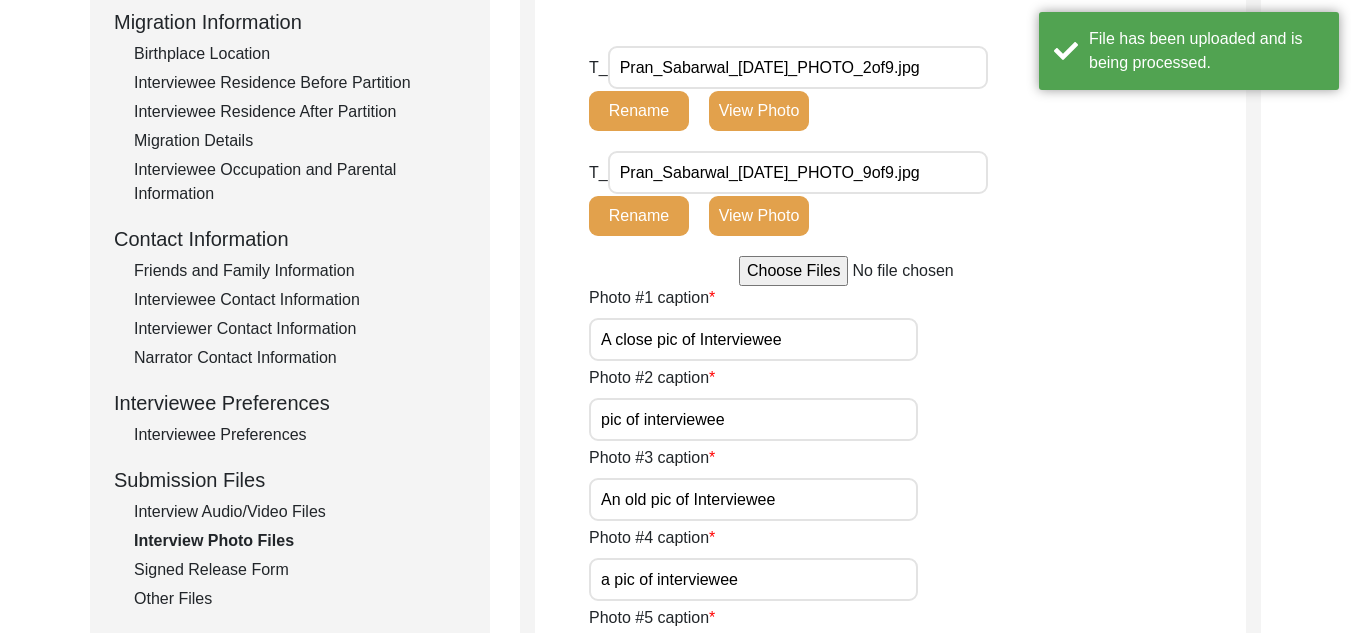 scroll, scrollTop: 537, scrollLeft: 0, axis: vertical 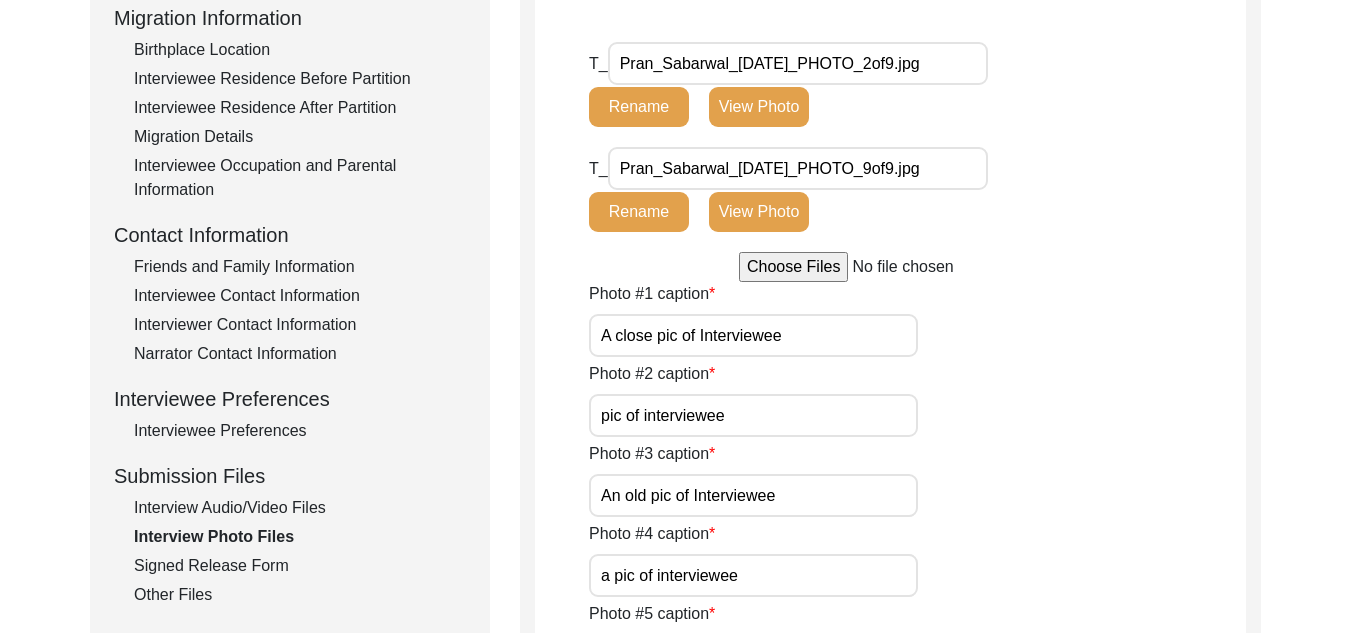 click at bounding box center [890, 267] 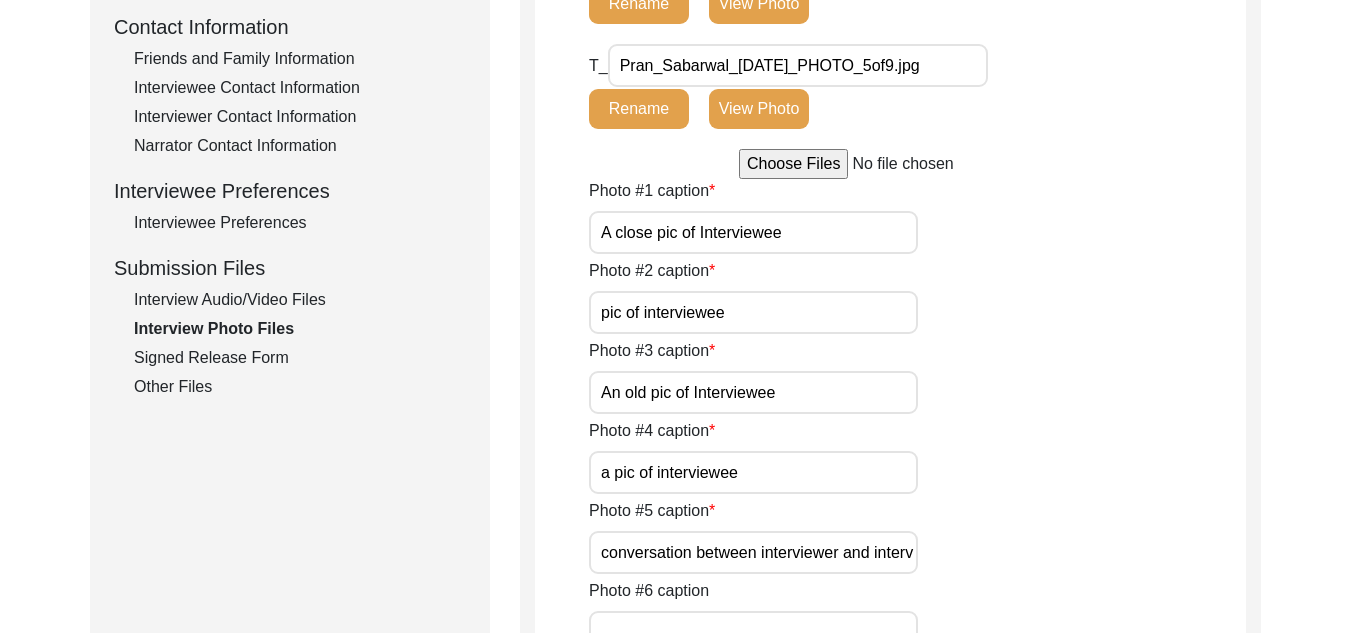 scroll, scrollTop: 736, scrollLeft: 0, axis: vertical 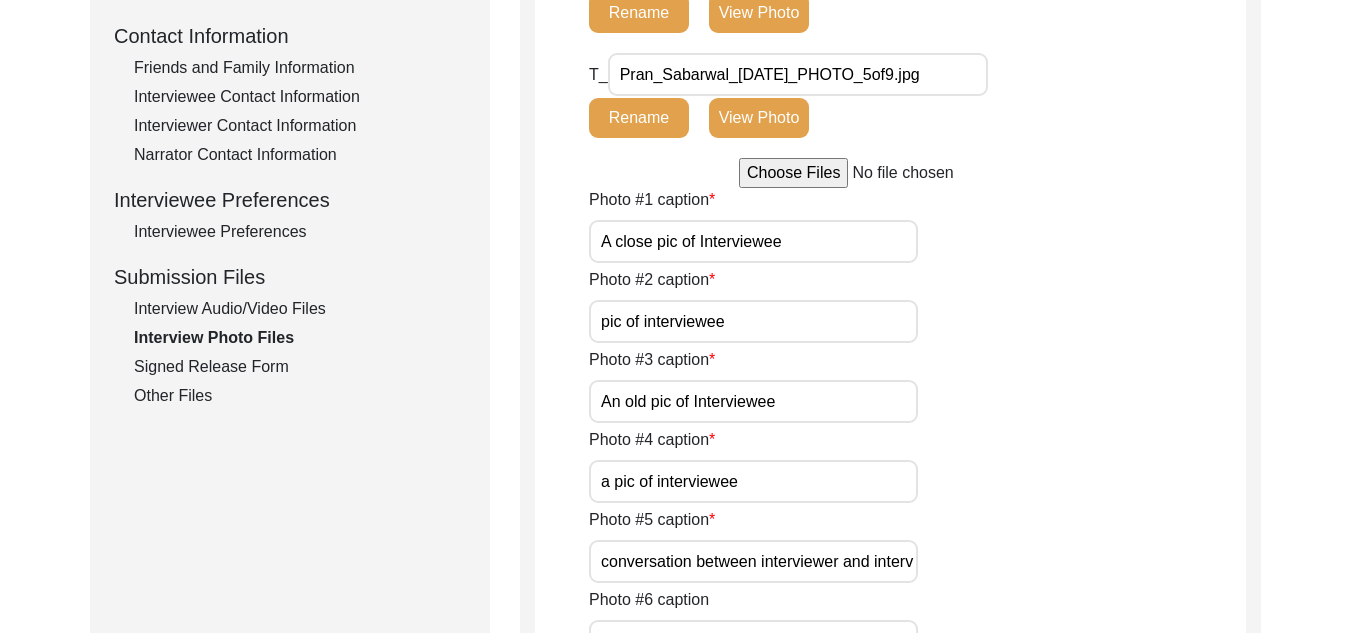 click at bounding box center [890, 173] 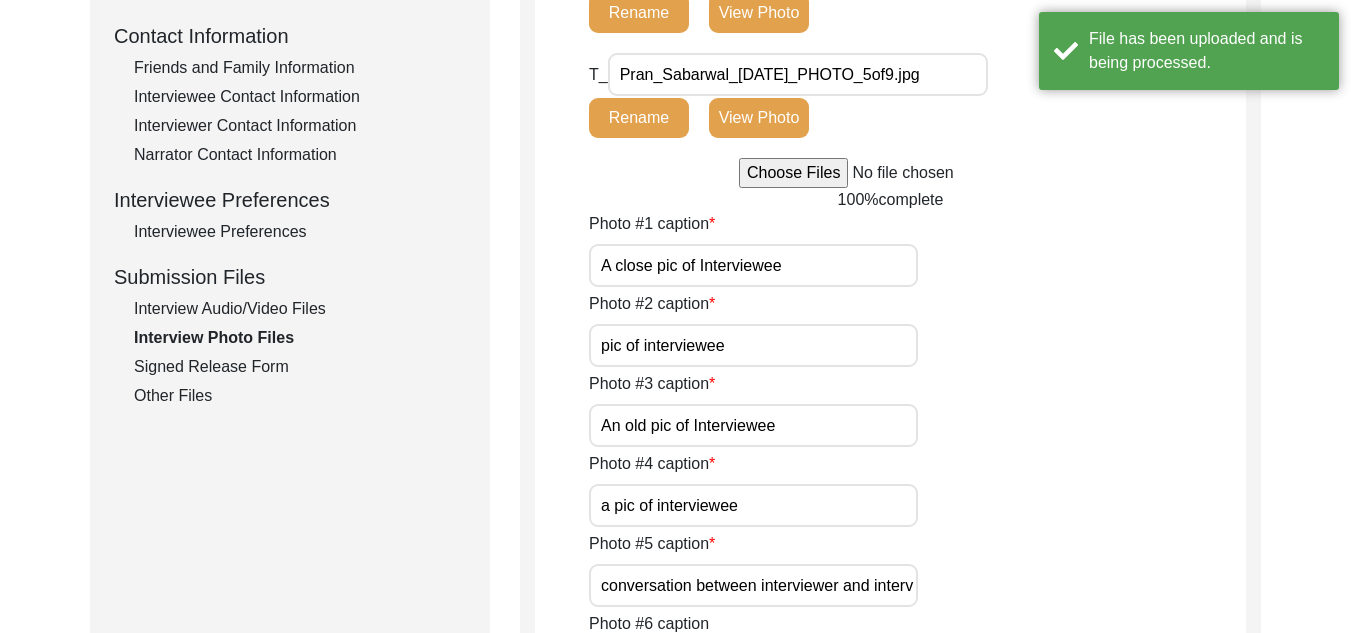 click at bounding box center [890, 173] 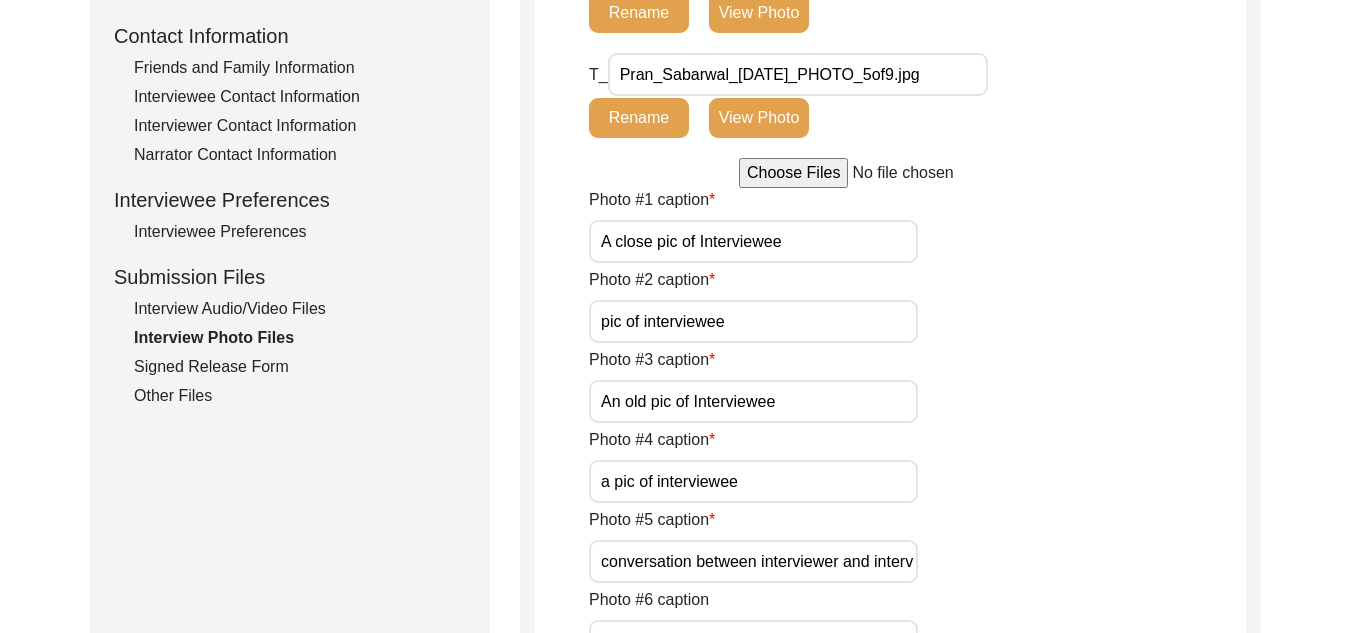 type on "C:\fakepath\WhatsApp Image [DATE] 7.09.46 AM (2).jpeg" 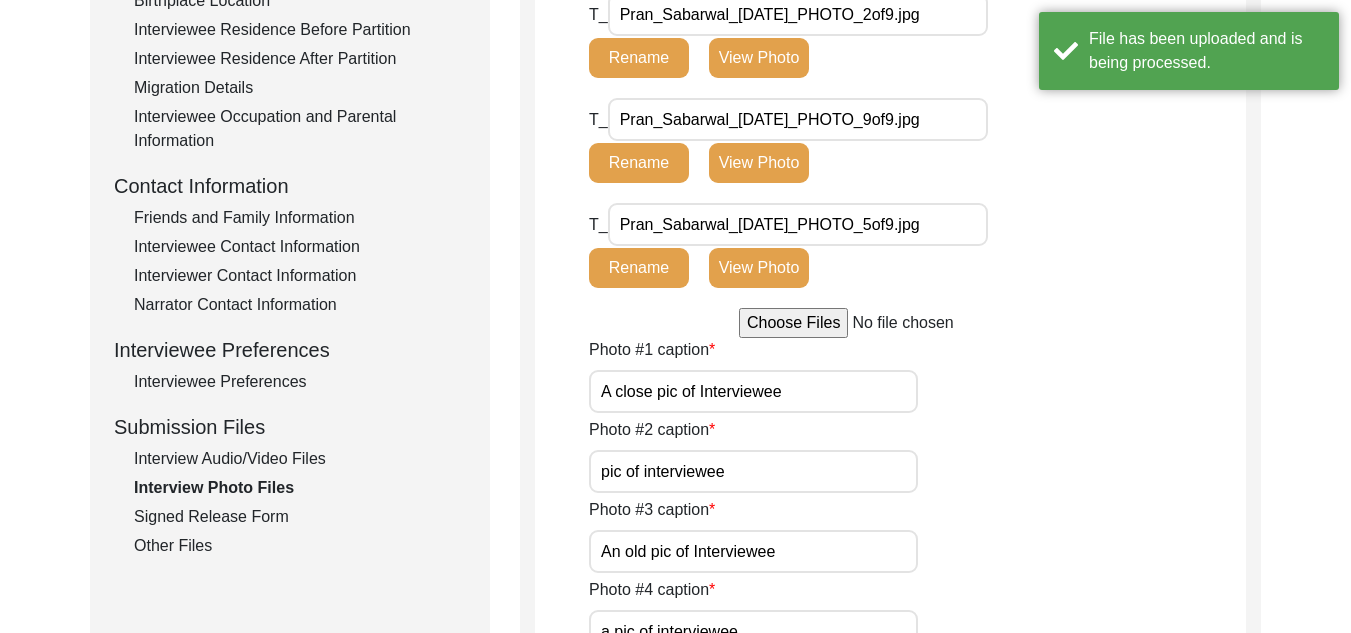 scroll, scrollTop: 484, scrollLeft: 0, axis: vertical 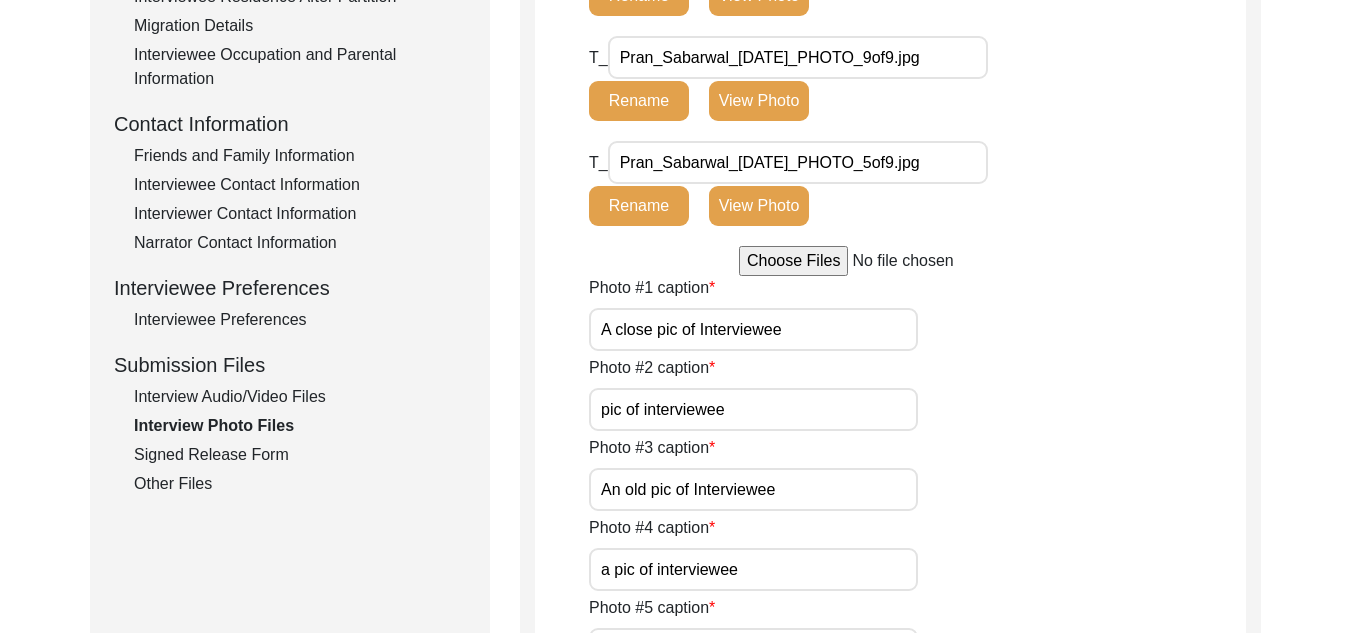 click at bounding box center (890, 261) 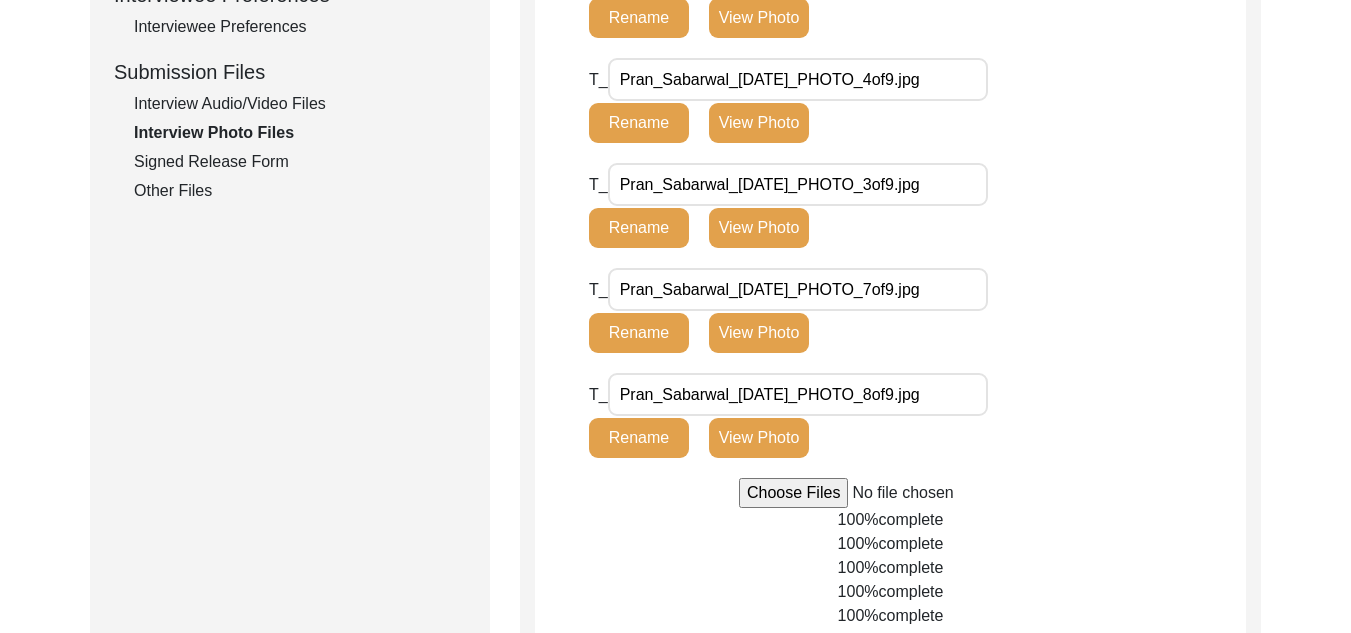 scroll, scrollTop: 947, scrollLeft: 0, axis: vertical 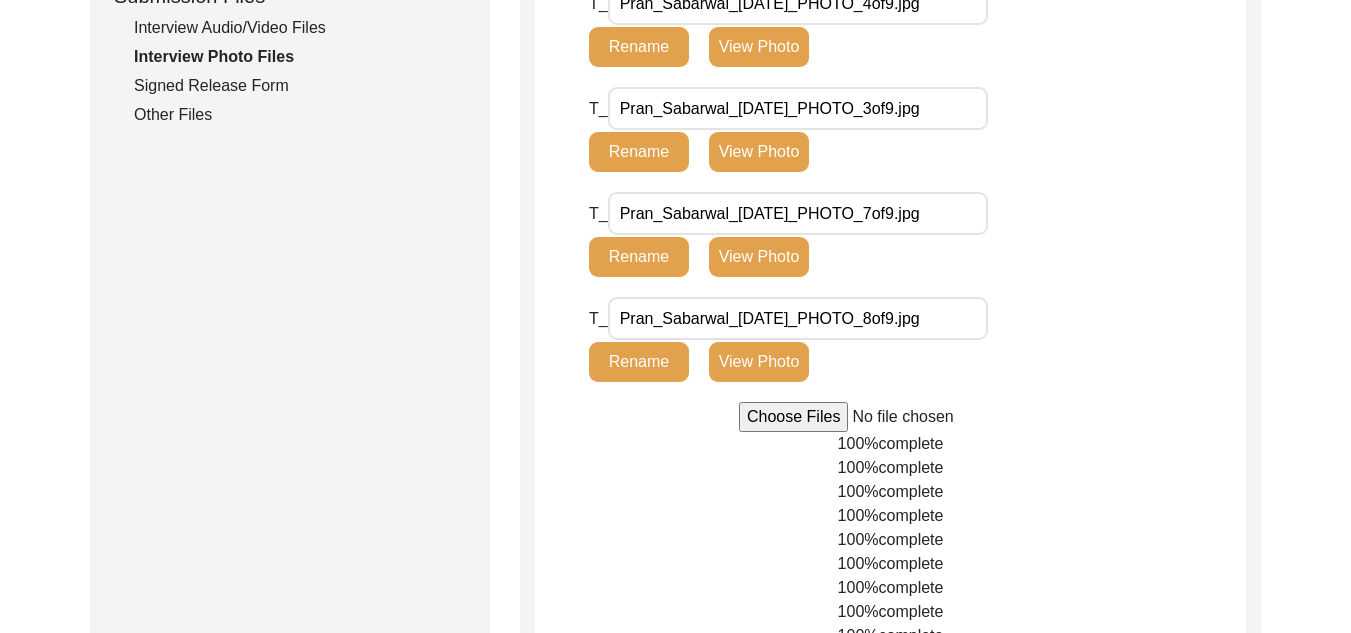 click at bounding box center [890, 417] 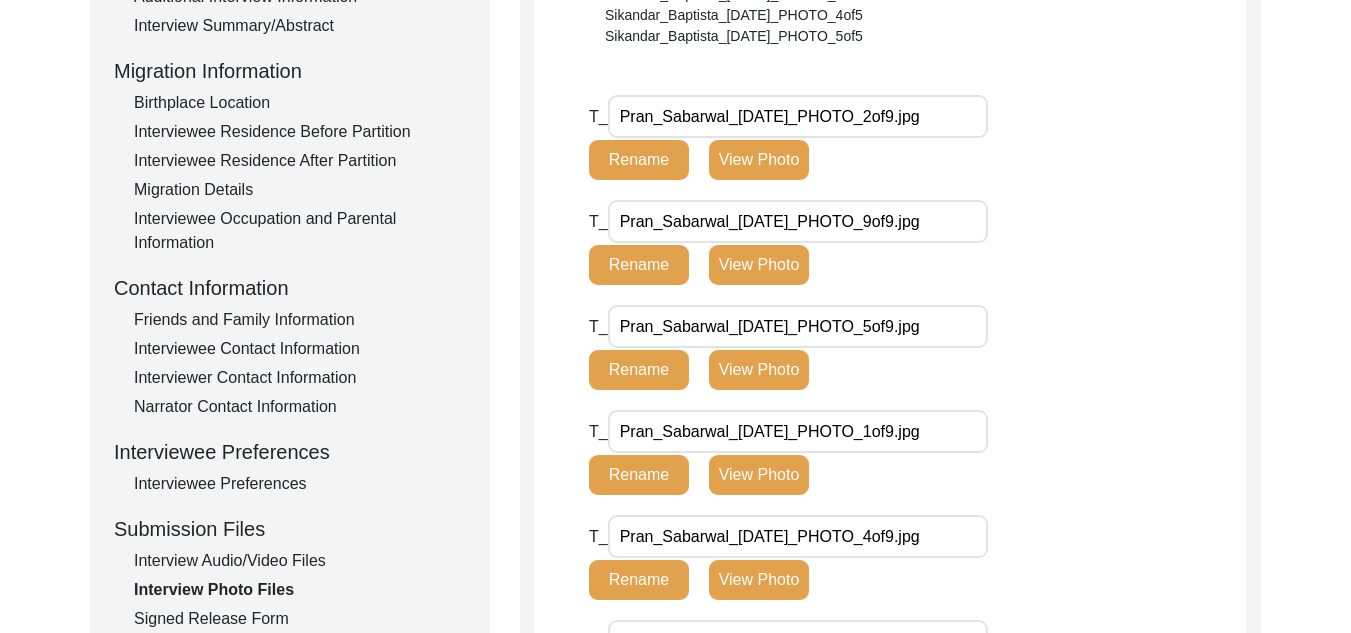 scroll, scrollTop: 470, scrollLeft: 0, axis: vertical 